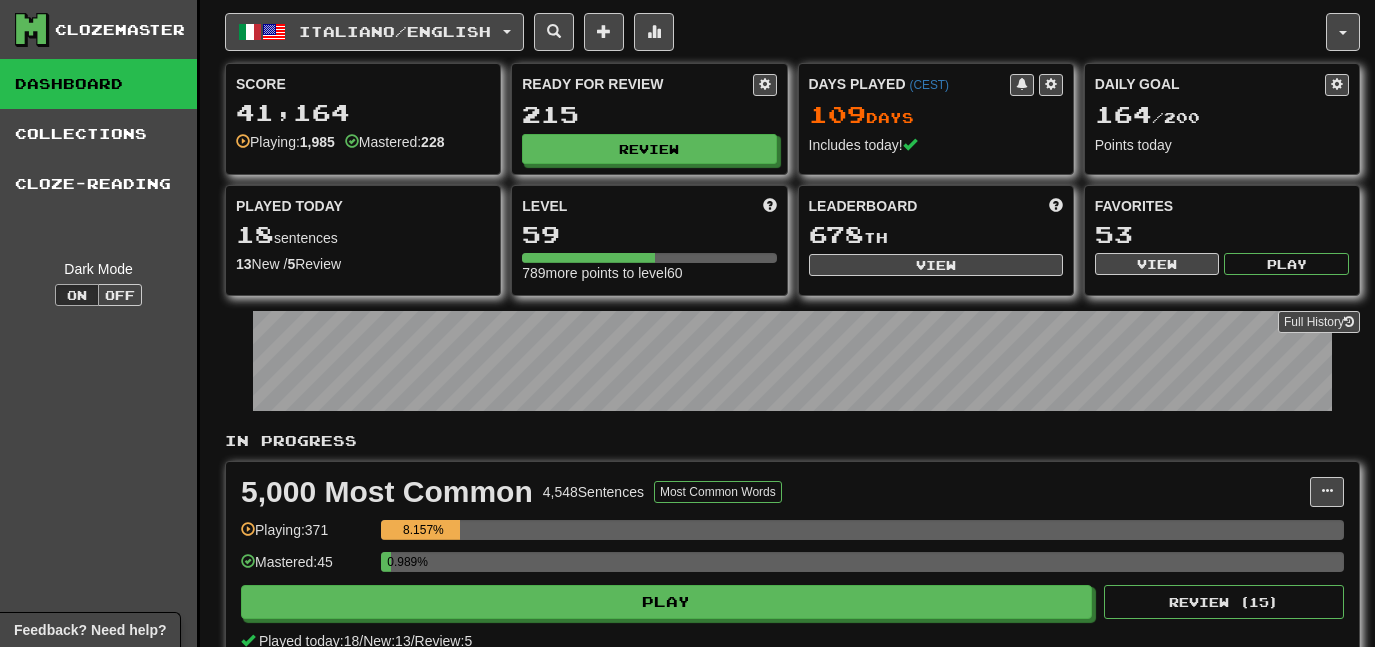 scroll, scrollTop: 0, scrollLeft: 0, axis: both 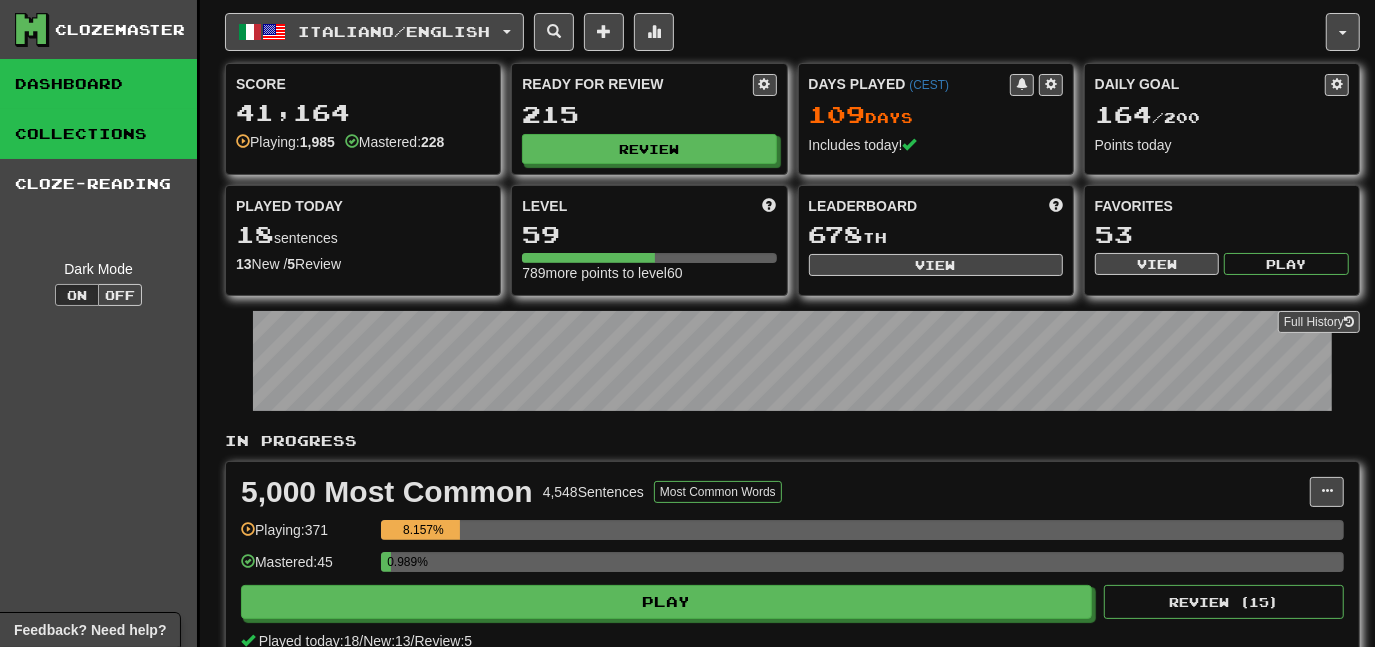 click on "Collections" at bounding box center (98, 134) 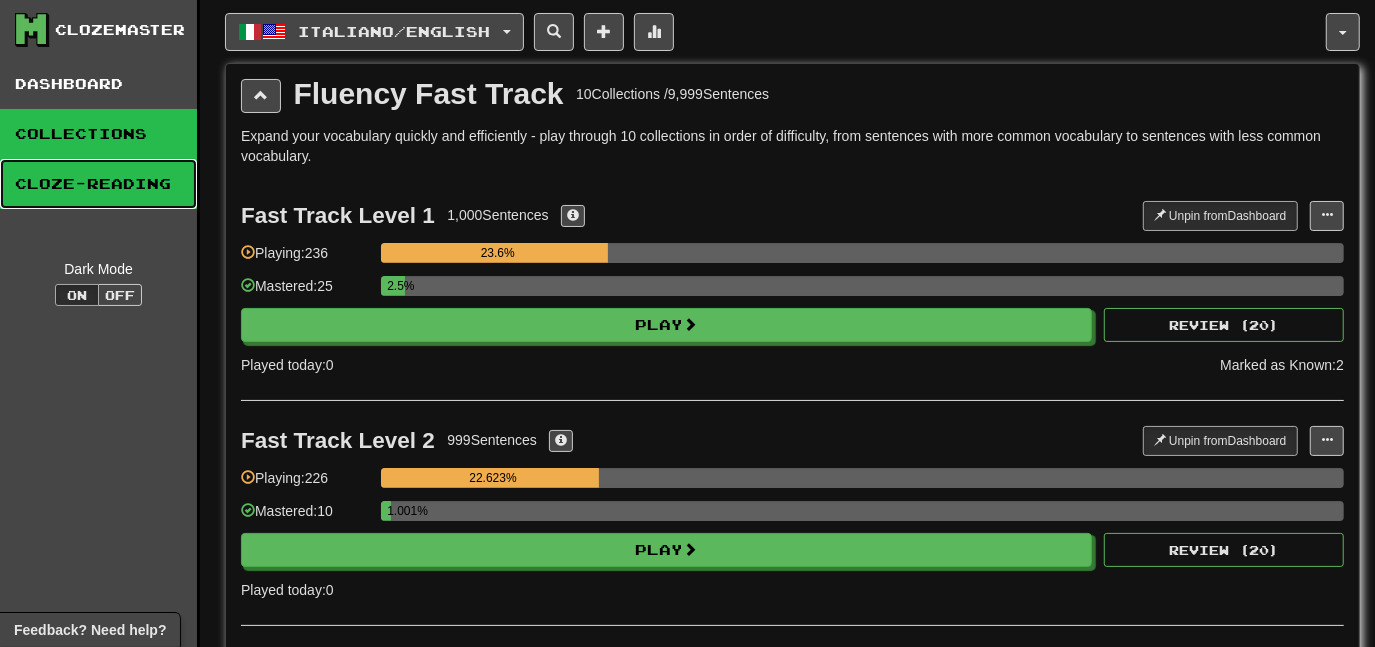 click on "Cloze-Reading" at bounding box center [98, 184] 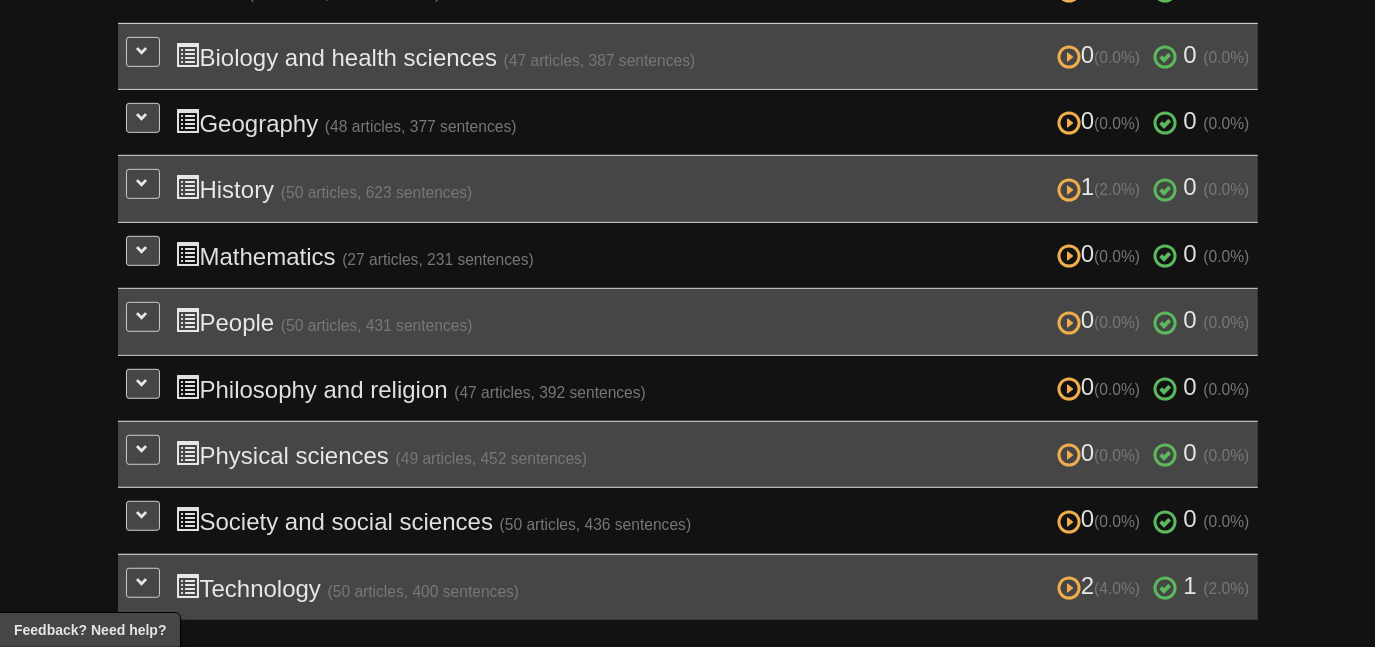 scroll, scrollTop: 818, scrollLeft: 0, axis: vertical 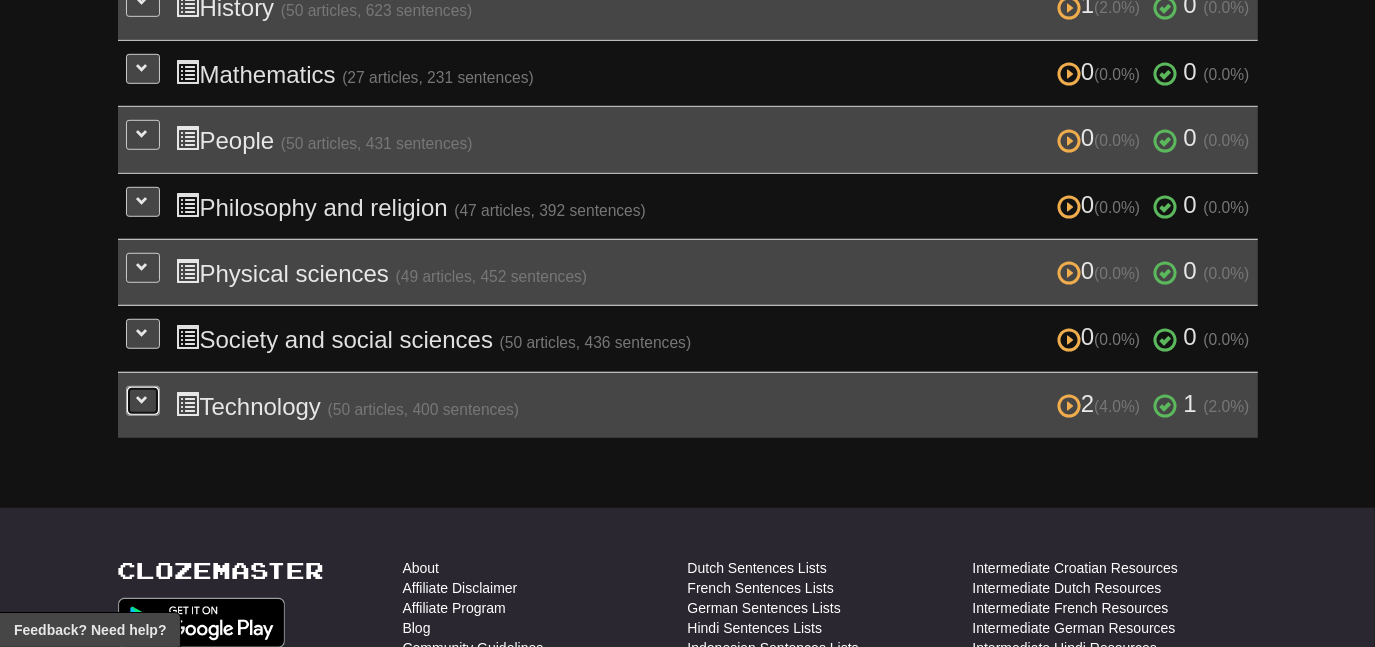 click at bounding box center [143, 401] 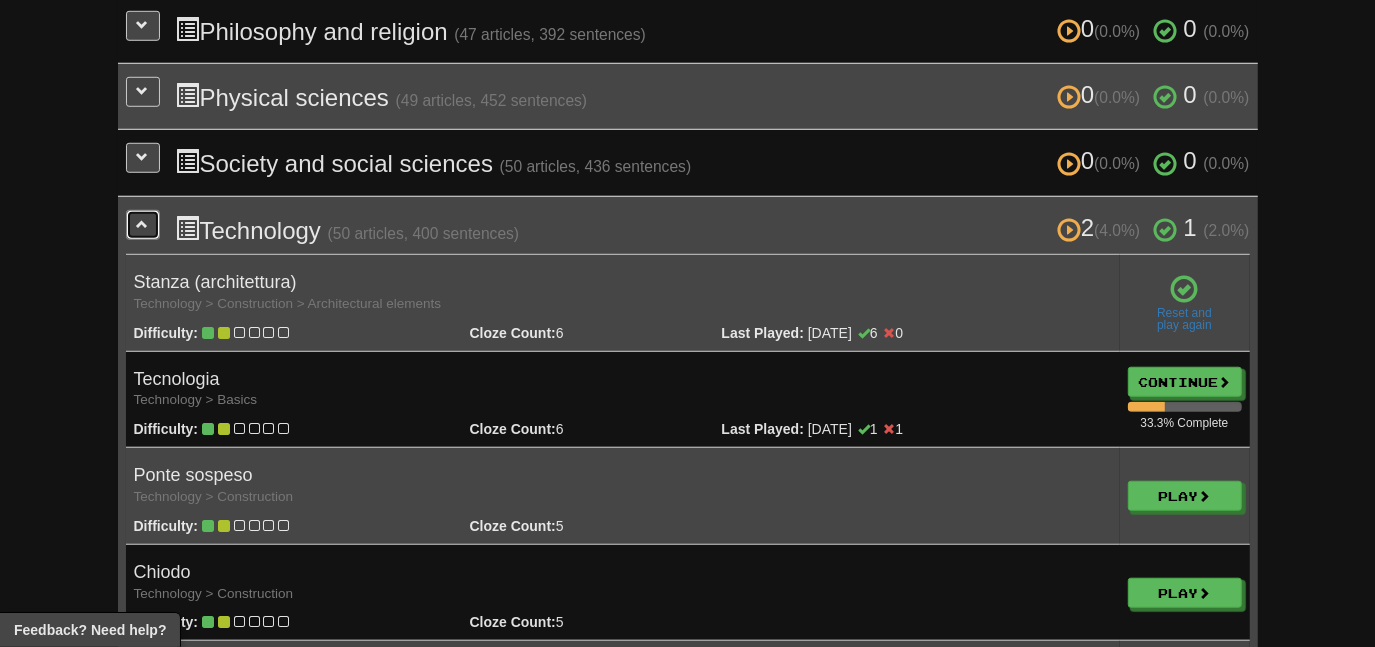 scroll, scrollTop: 1000, scrollLeft: 0, axis: vertical 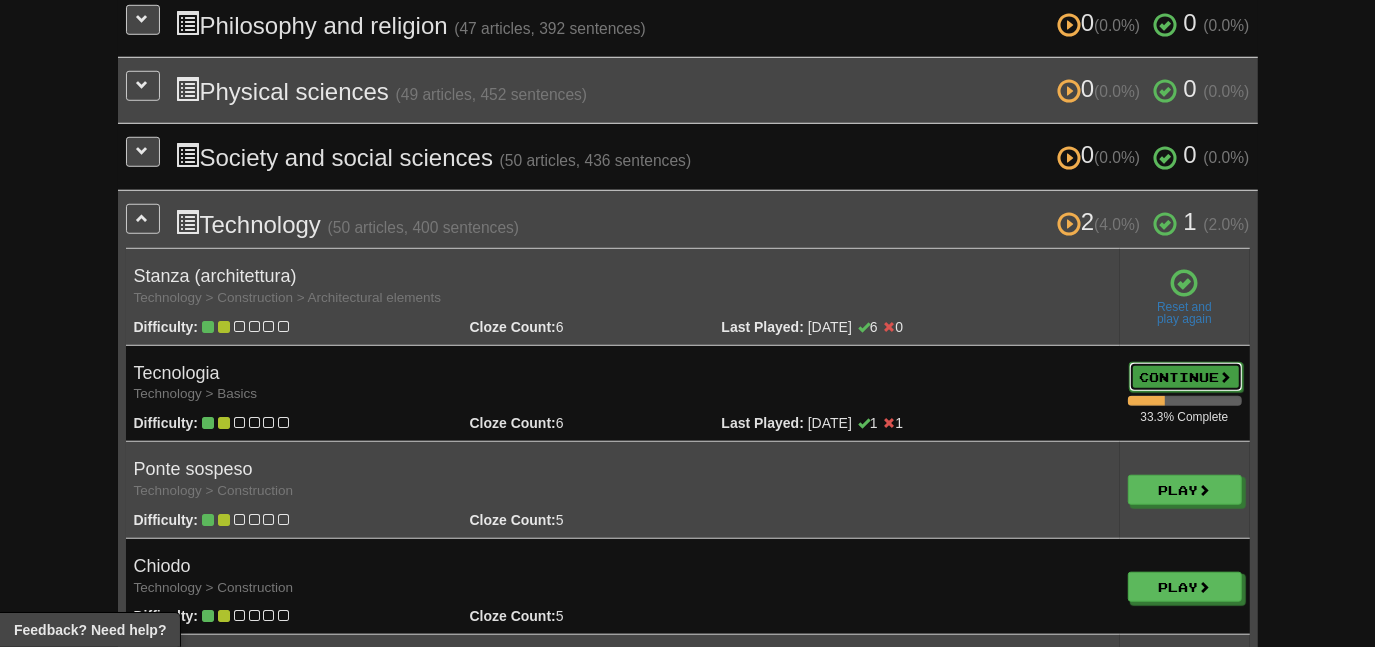 click on "Continue" at bounding box center (1186, 377) 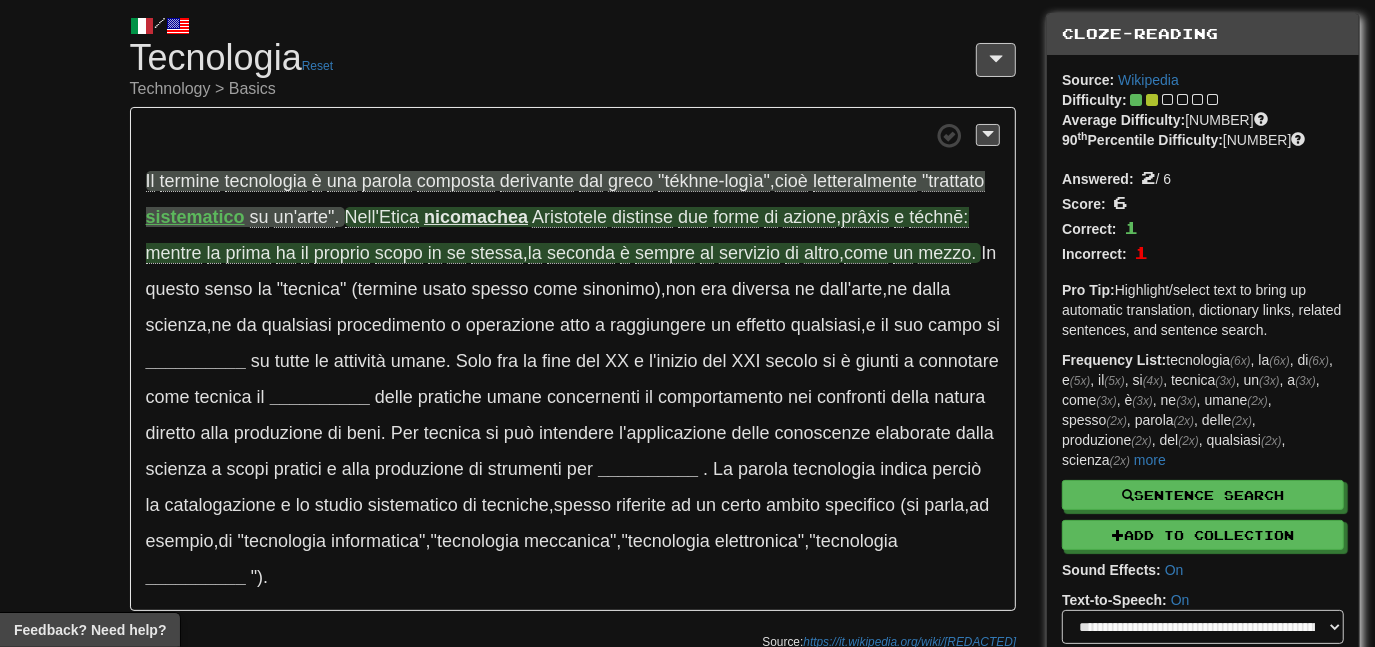 scroll, scrollTop: 90, scrollLeft: 0, axis: vertical 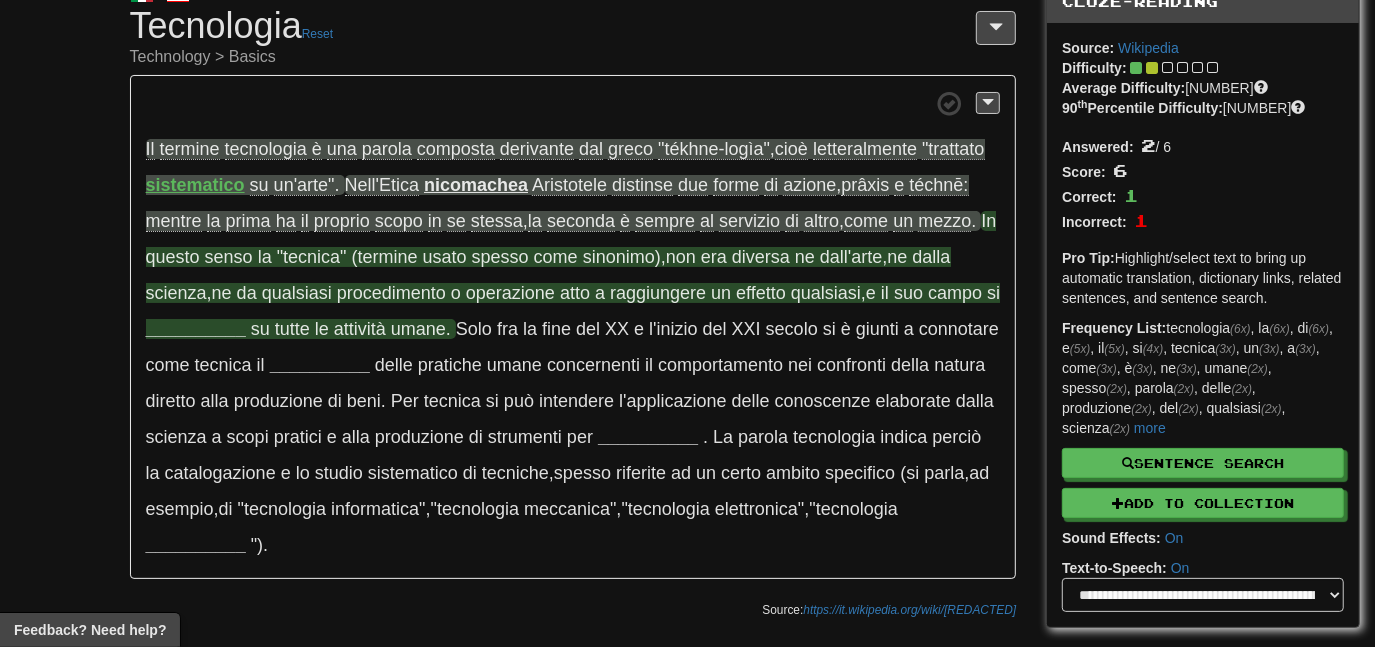 click on "__________" at bounding box center (196, 329) 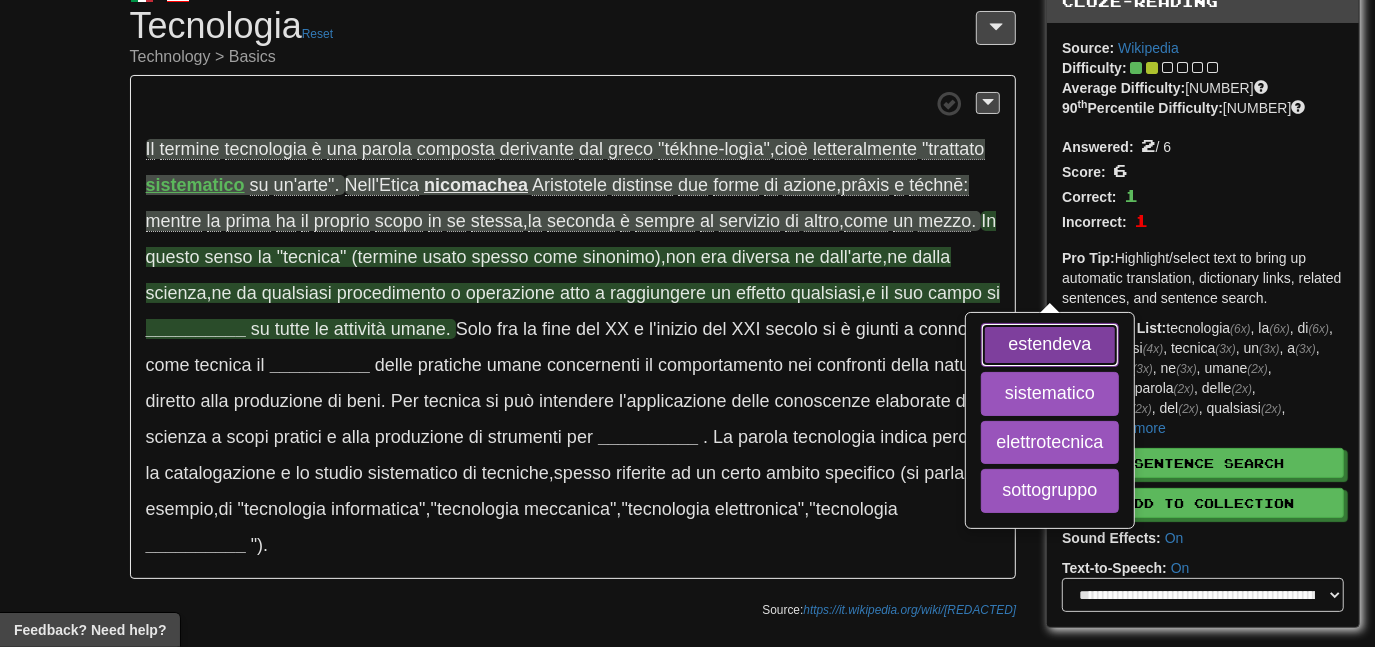 click on "estendeva" at bounding box center (1049, 345) 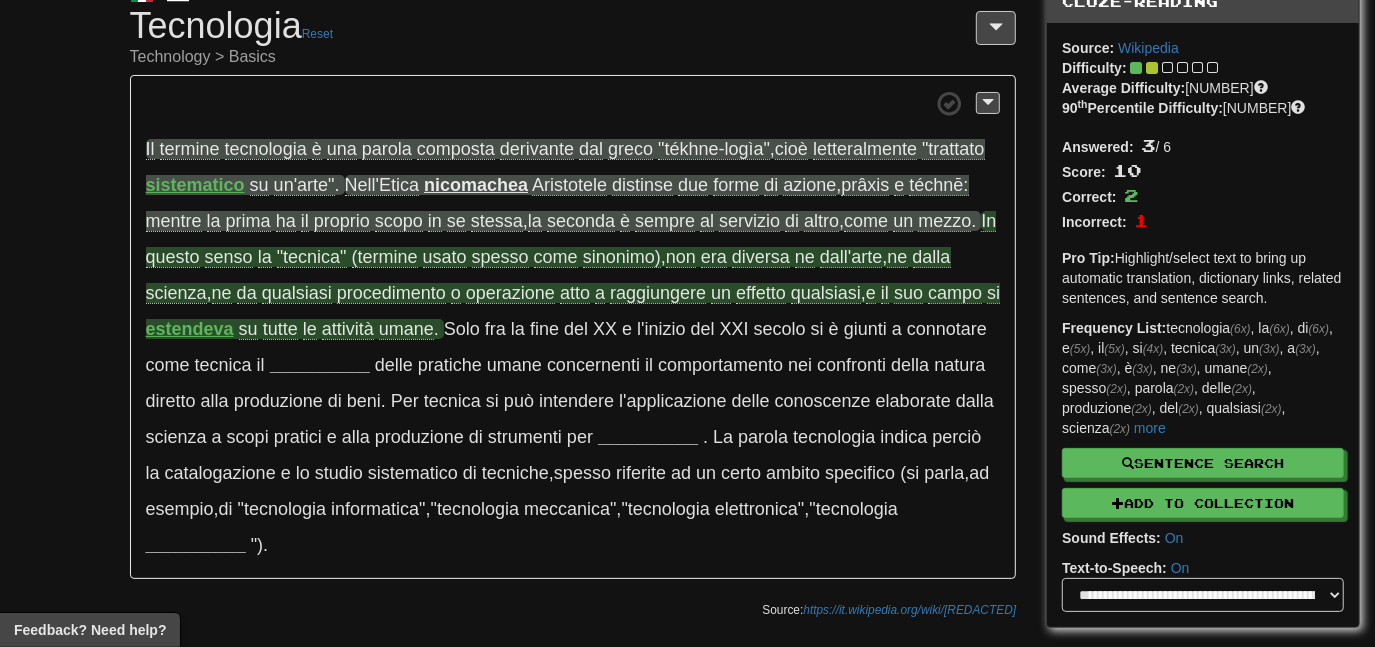 scroll, scrollTop: 181, scrollLeft: 0, axis: vertical 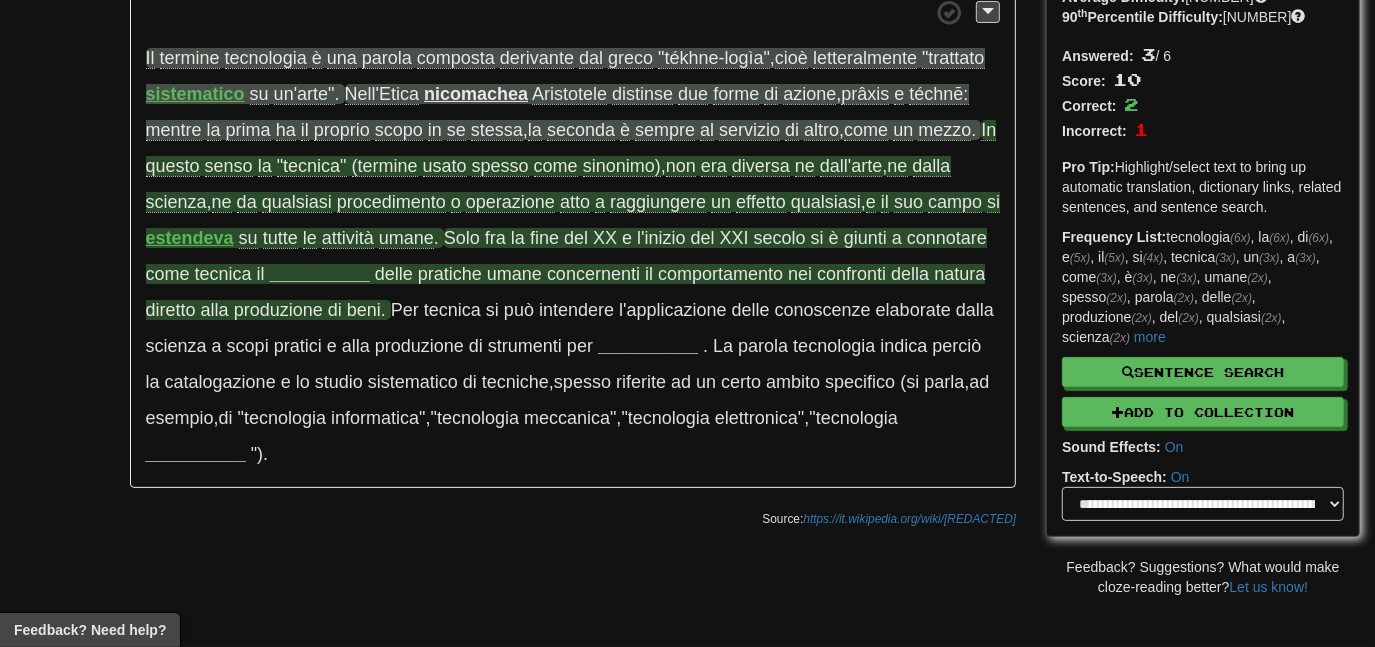 click on "__________" at bounding box center [320, 274] 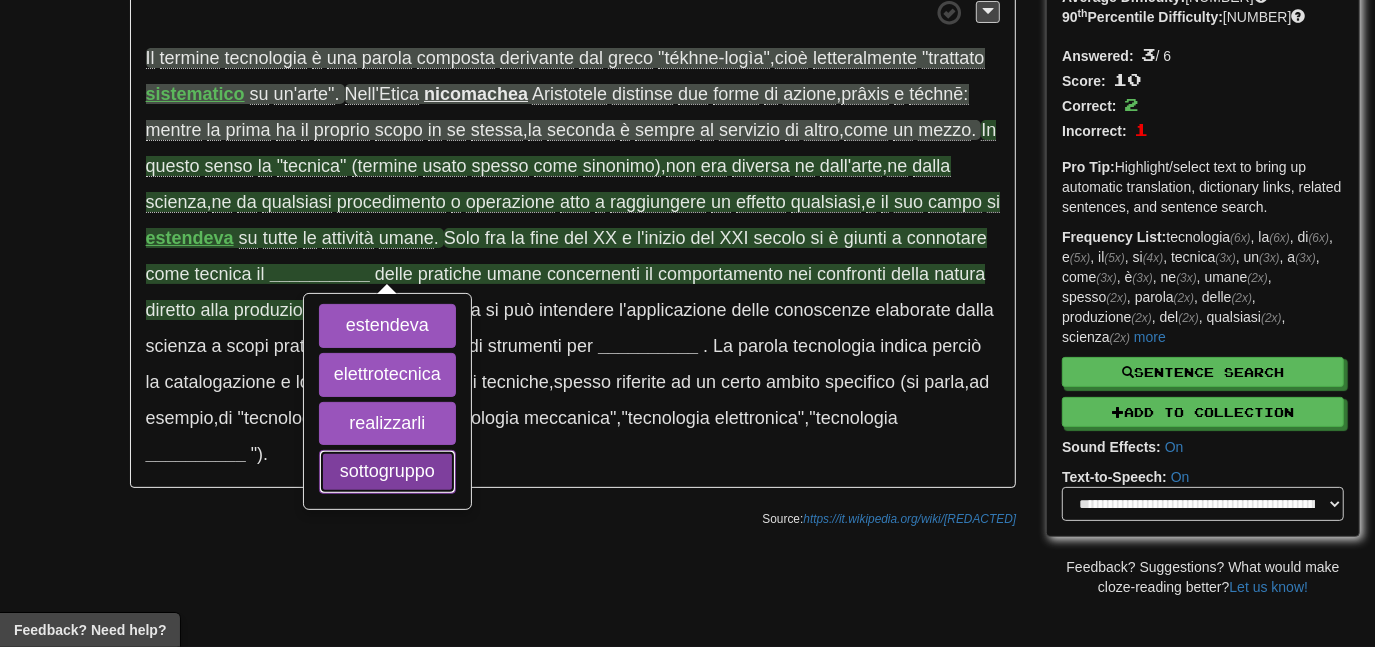 click on "sottogruppo" at bounding box center (387, 472) 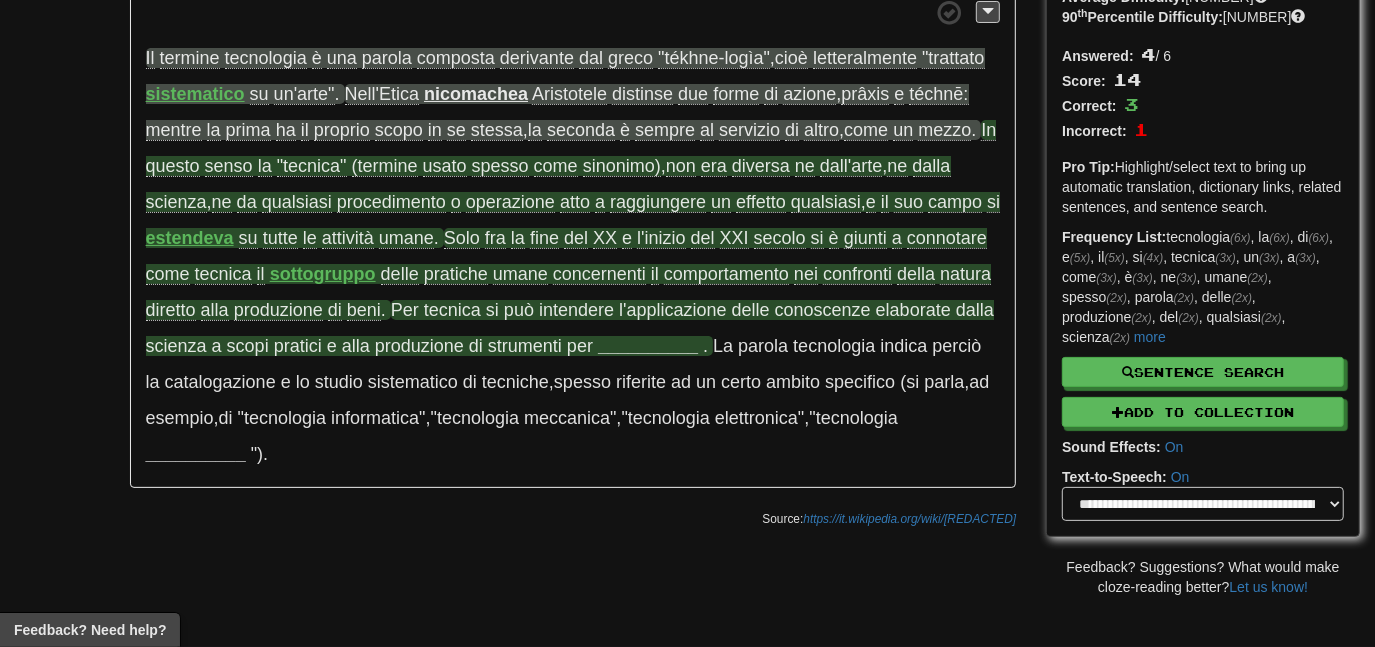 click on "__________" at bounding box center [648, 346] 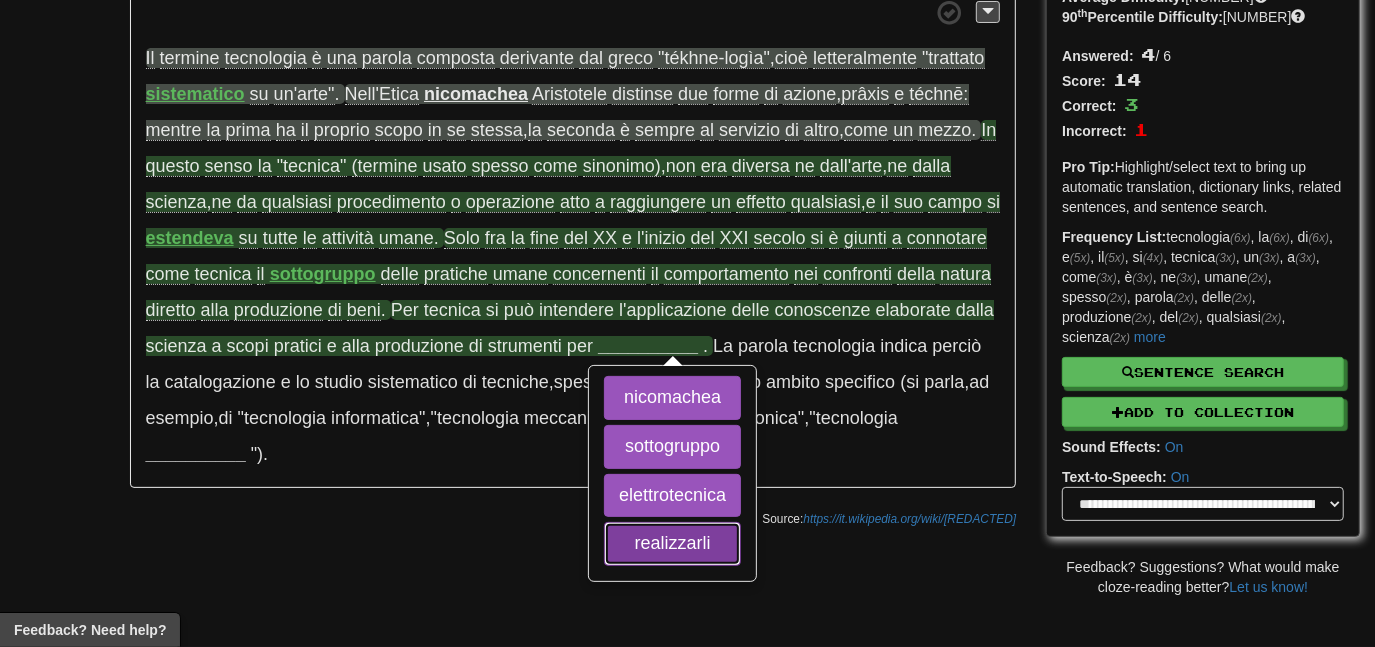 click on "realizzarli" at bounding box center (672, 544) 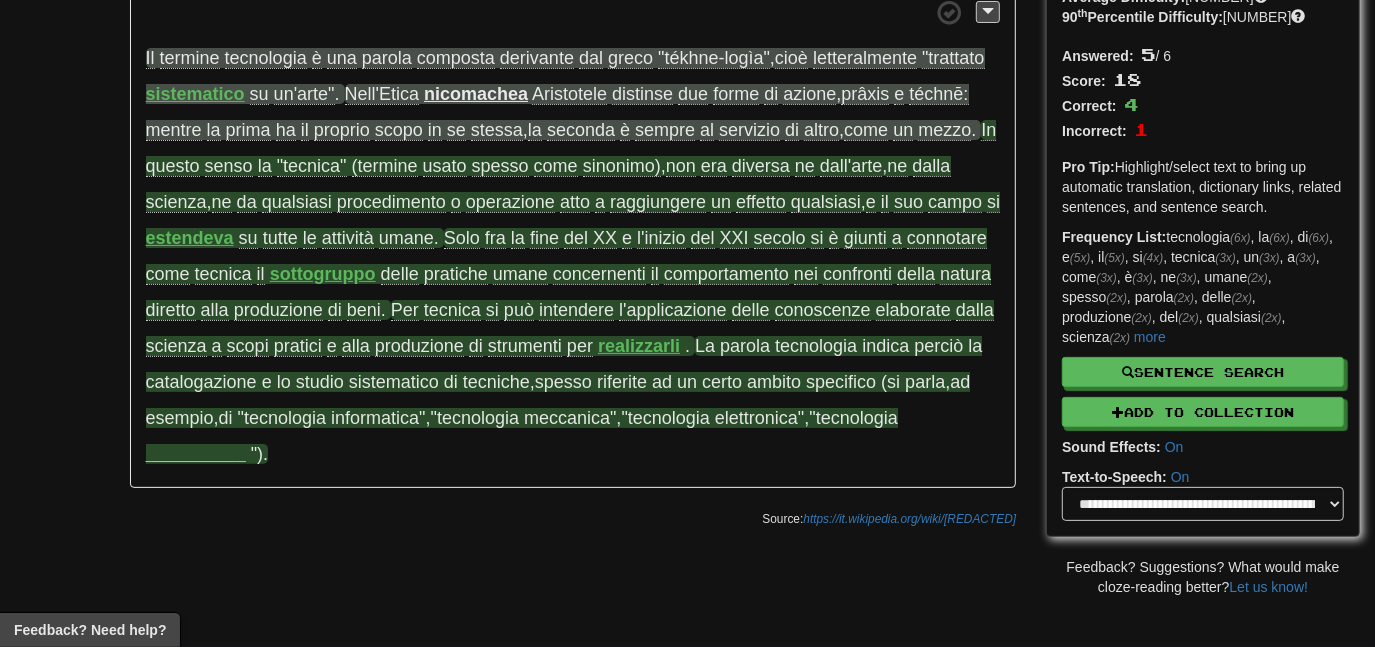 click on "__________" at bounding box center [196, 454] 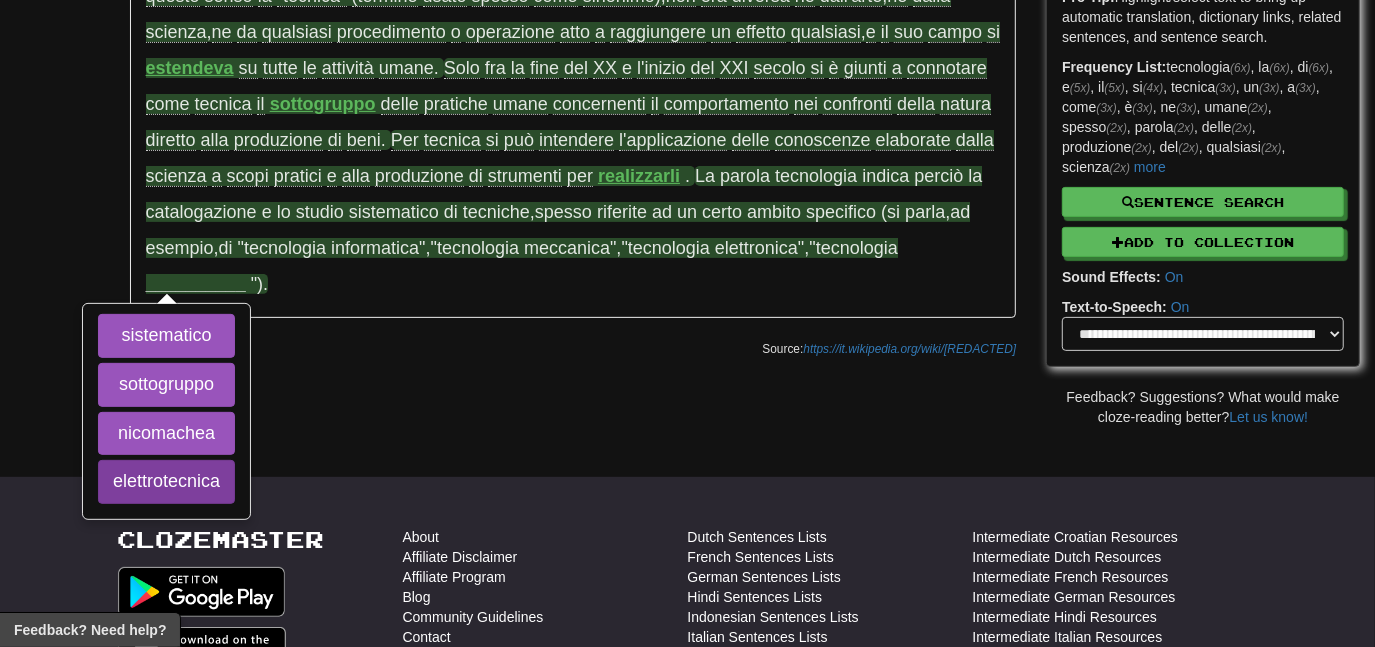 scroll, scrollTop: 363, scrollLeft: 0, axis: vertical 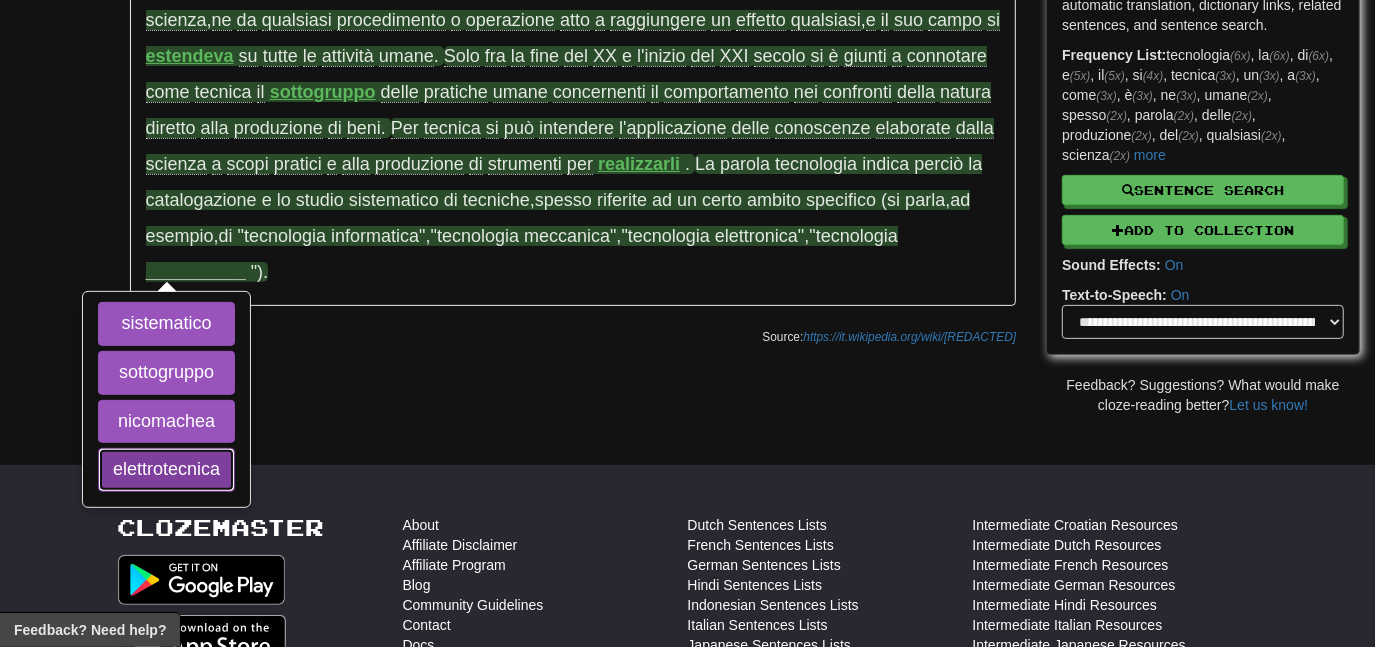 click on "elettrotecnica" at bounding box center [166, 470] 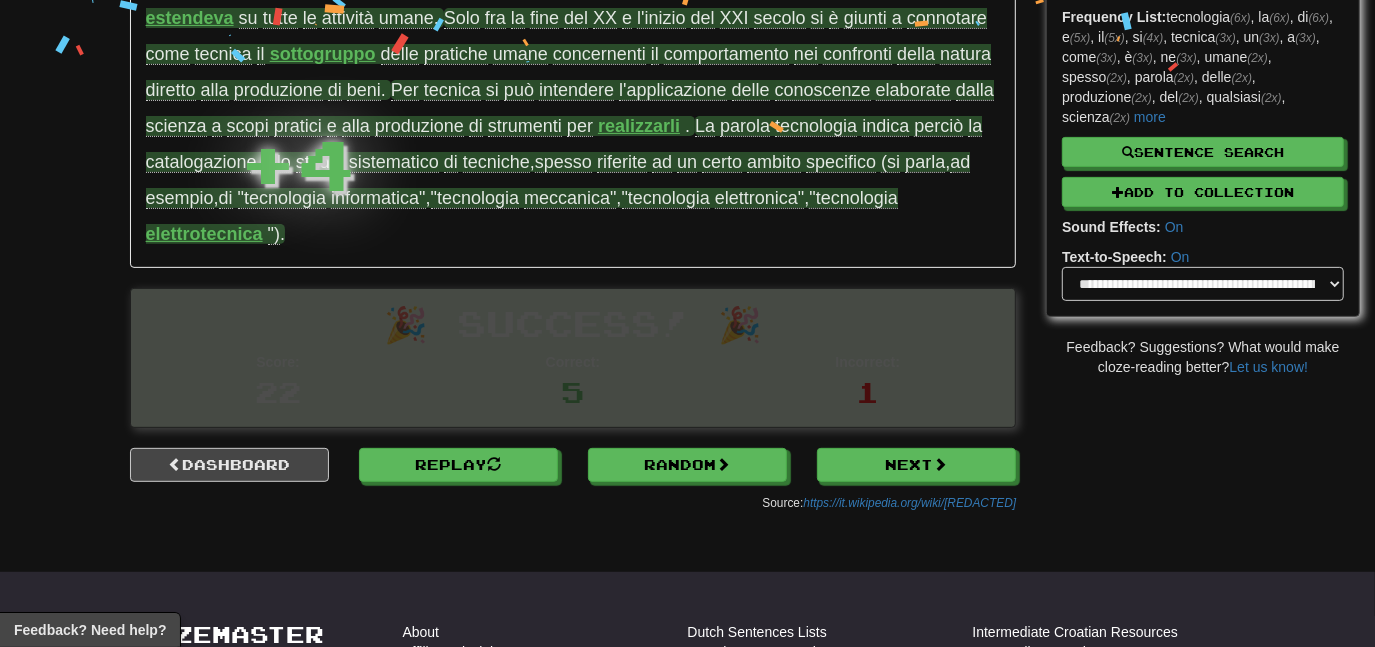 scroll, scrollTop: 441, scrollLeft: 0, axis: vertical 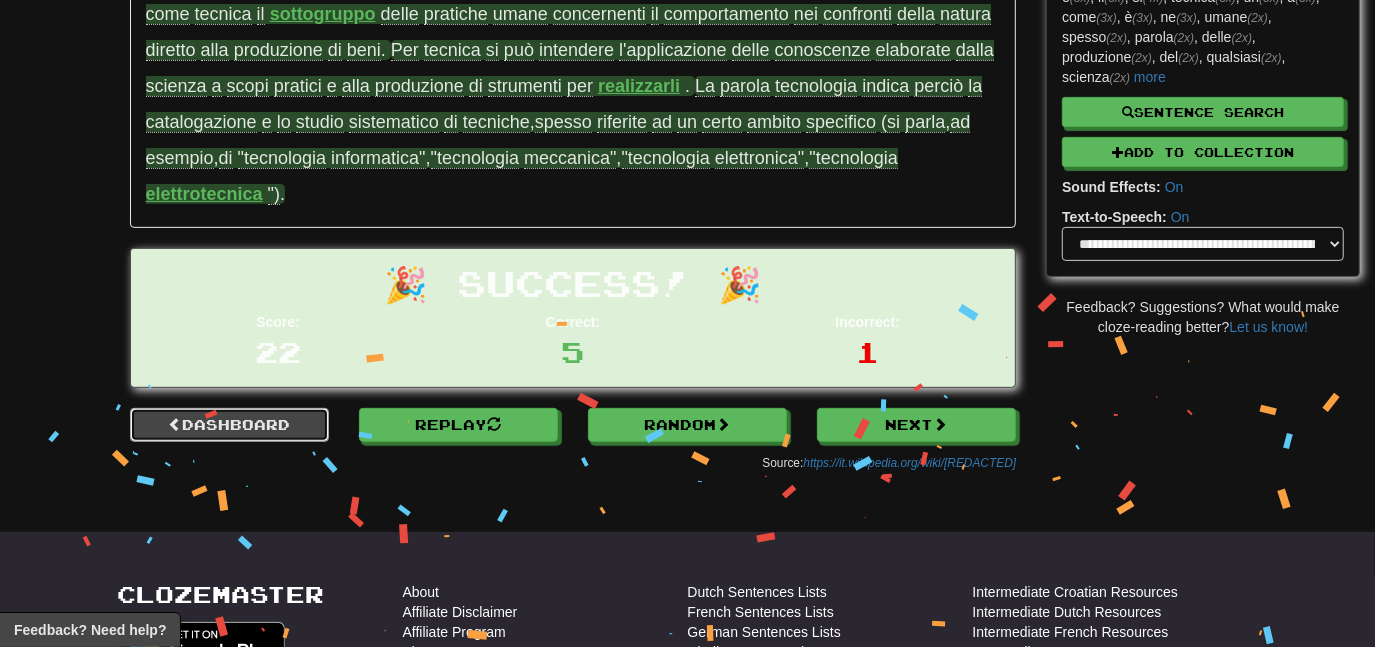 click on "Dashboard" at bounding box center [229, 425] 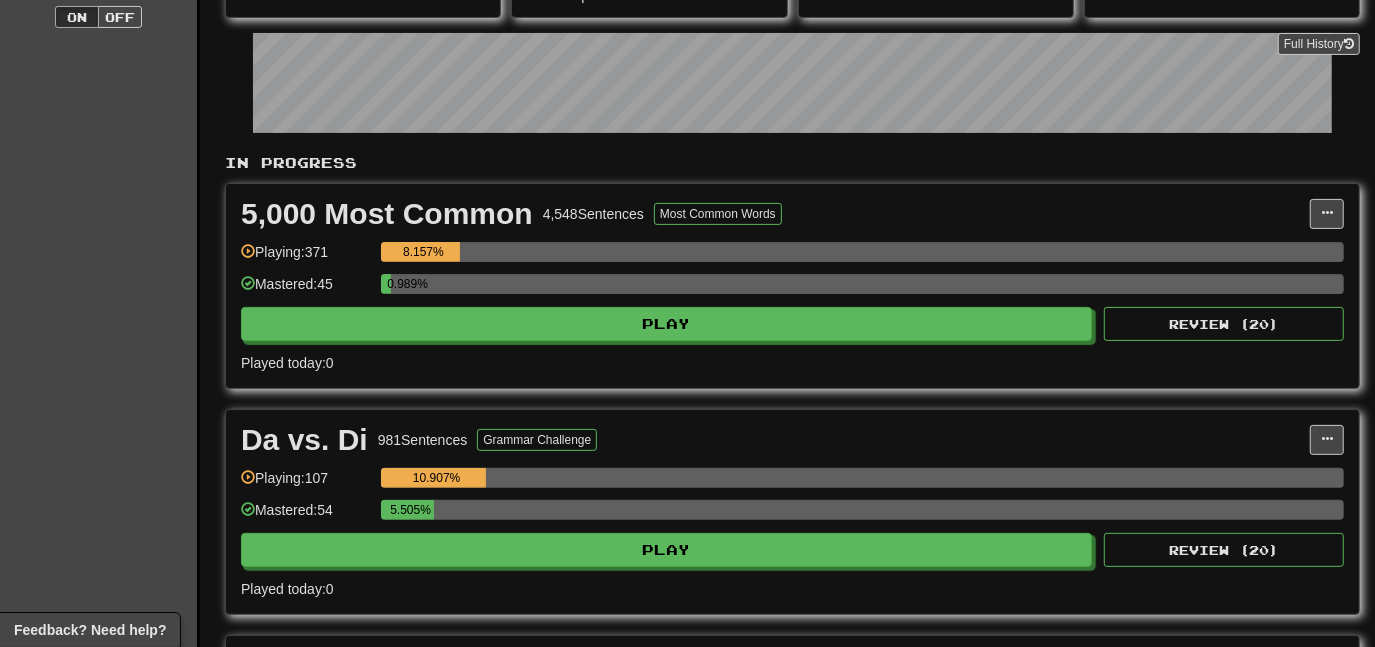 scroll, scrollTop: 0, scrollLeft: 0, axis: both 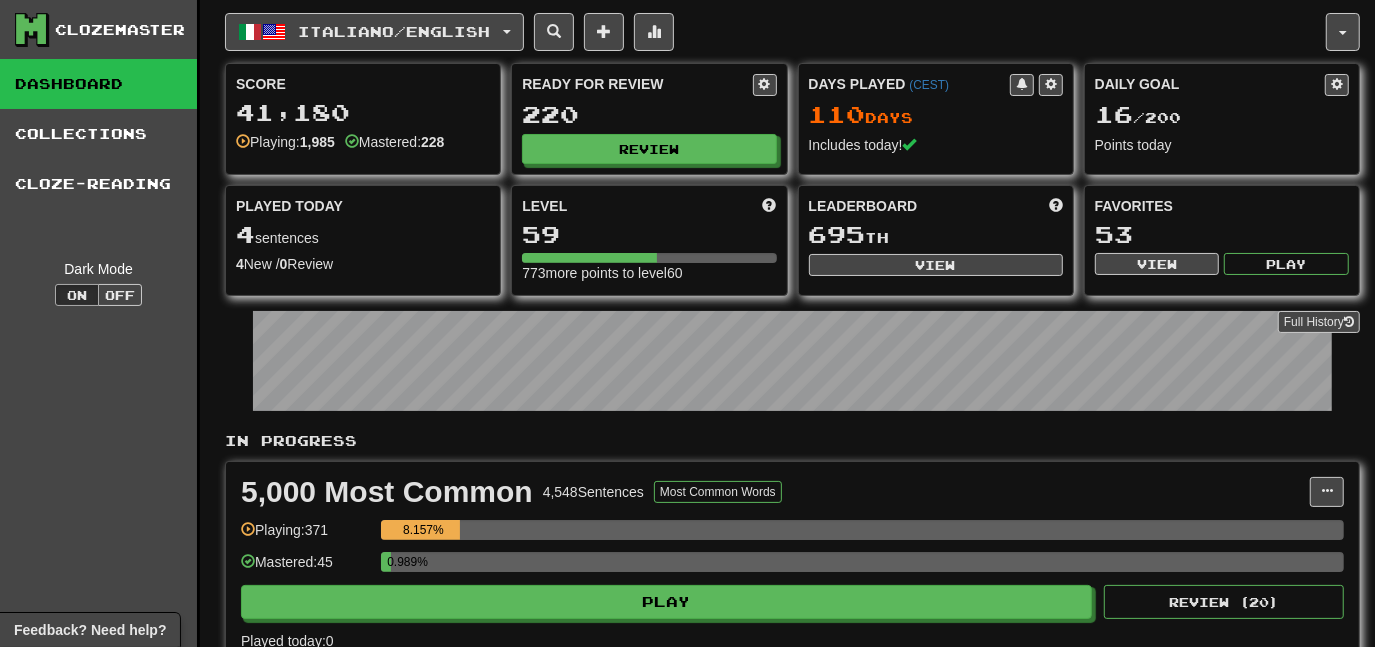 click on "Italiano  /  English English  /  Español Days Played:  32   Review:  164 Daily Goal:  0  /  100 Italiano  /  English Days Played:  110   Review:  220 Daily Goal:  16  /  200 Italiano  /  Español Streak:  0   Review:  30 Points today:  0 Polski  /  English Streak:  0   Review:  0 Points today:  0  Language Pairing" at bounding box center [775, 32] 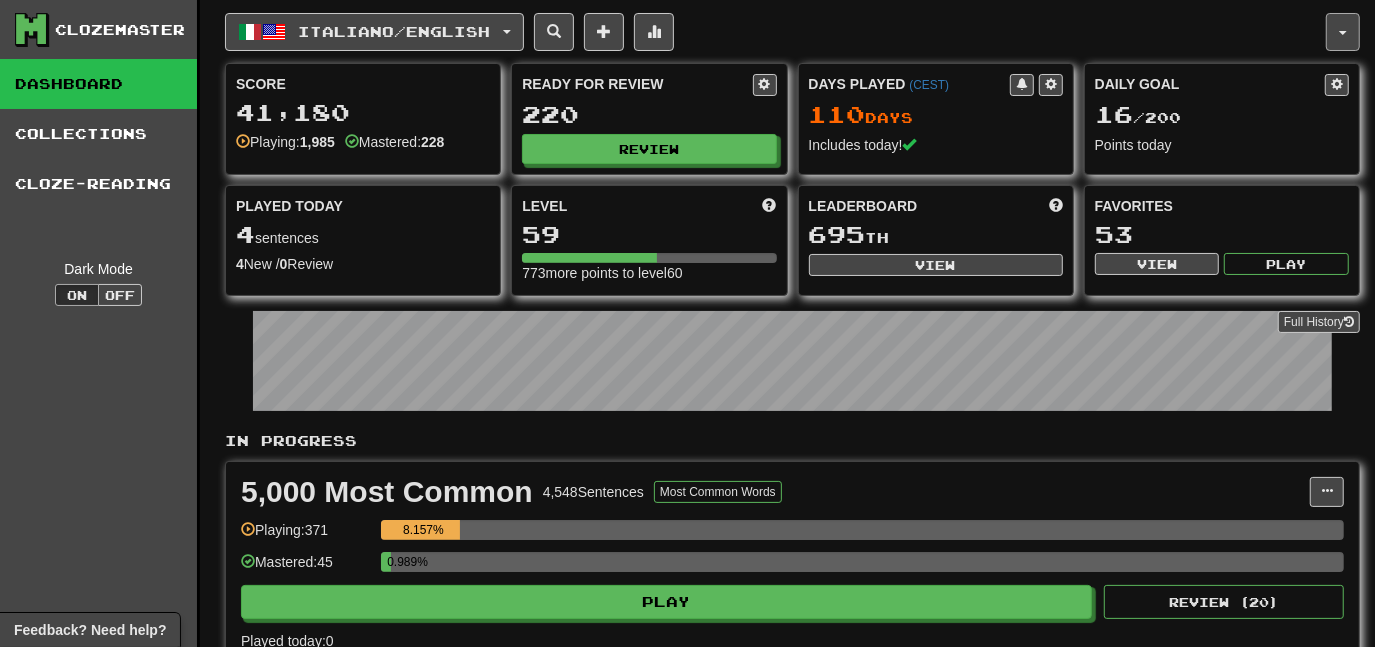 click at bounding box center [1343, 32] 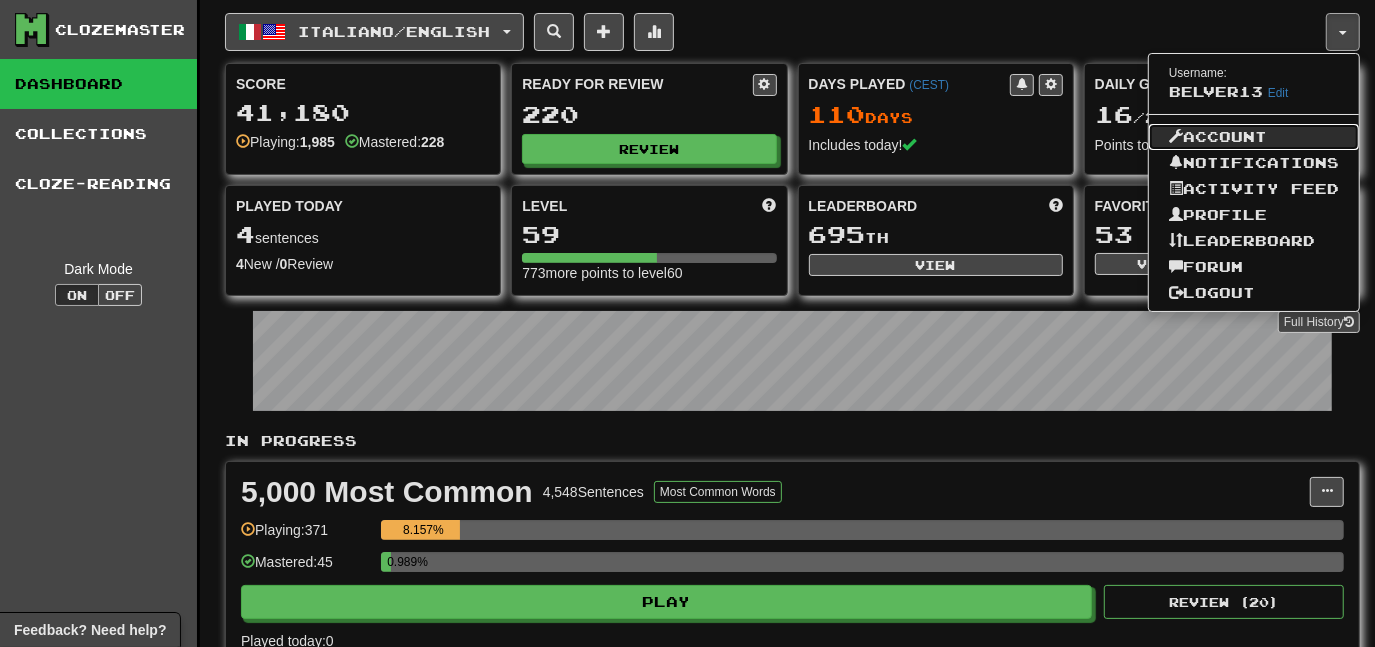 click on "Account" at bounding box center (1254, 137) 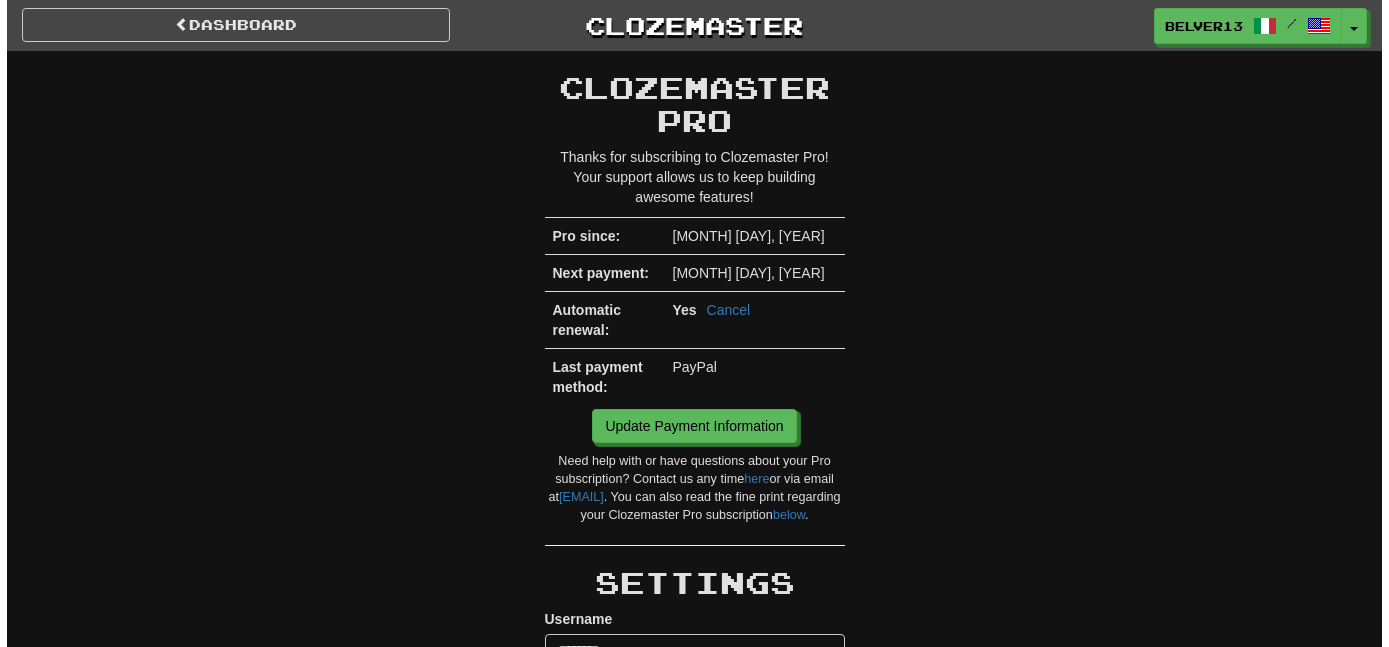 scroll, scrollTop: 0, scrollLeft: 0, axis: both 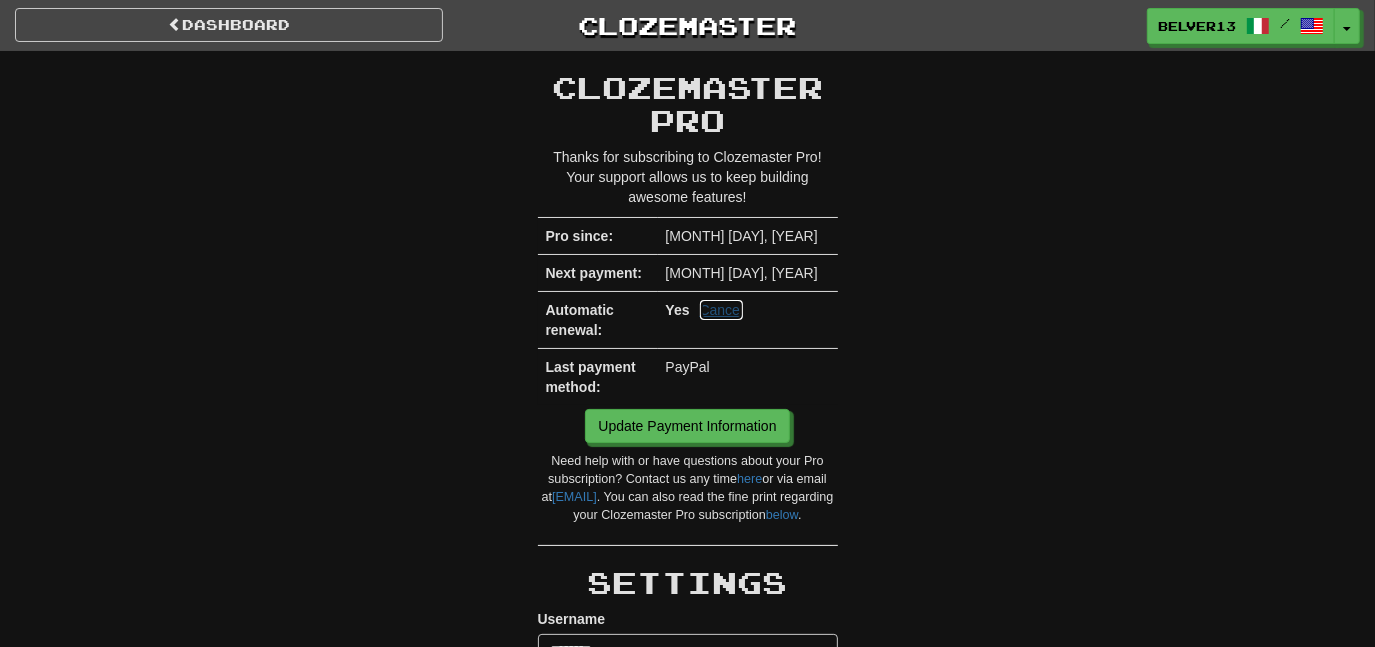 click on "Cancel" at bounding box center (722, 310) 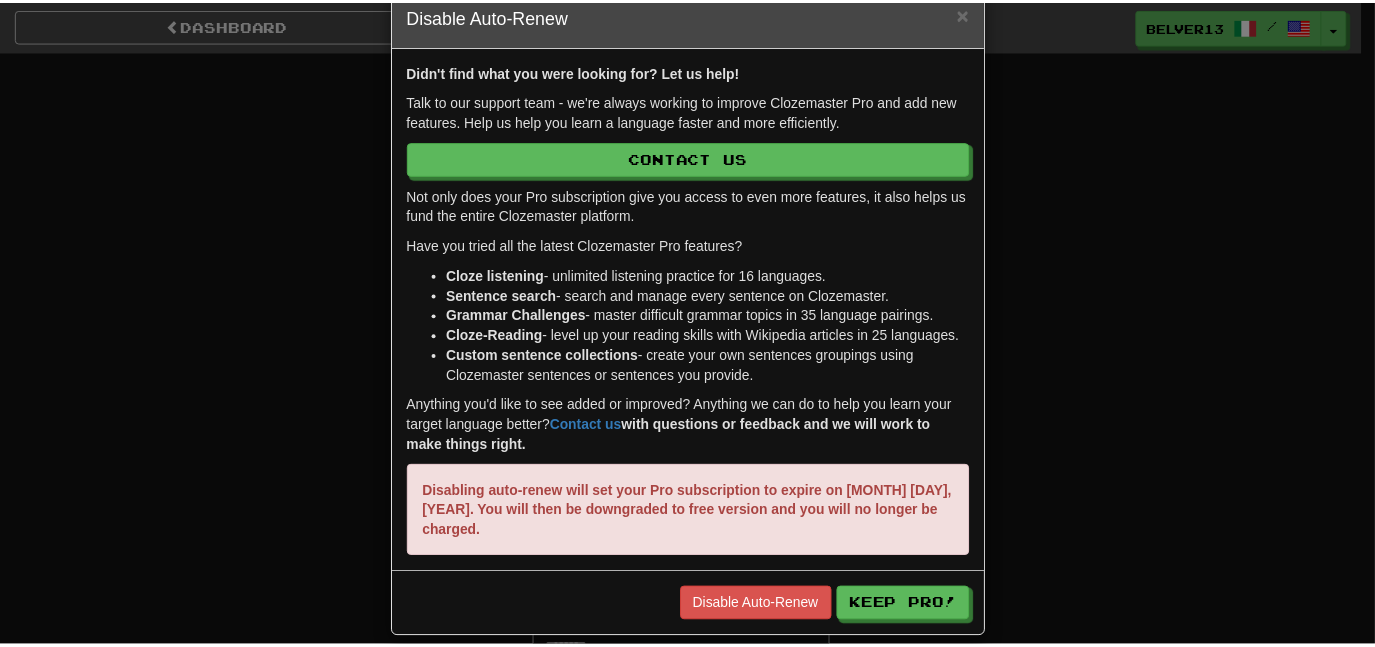 scroll, scrollTop: 59, scrollLeft: 0, axis: vertical 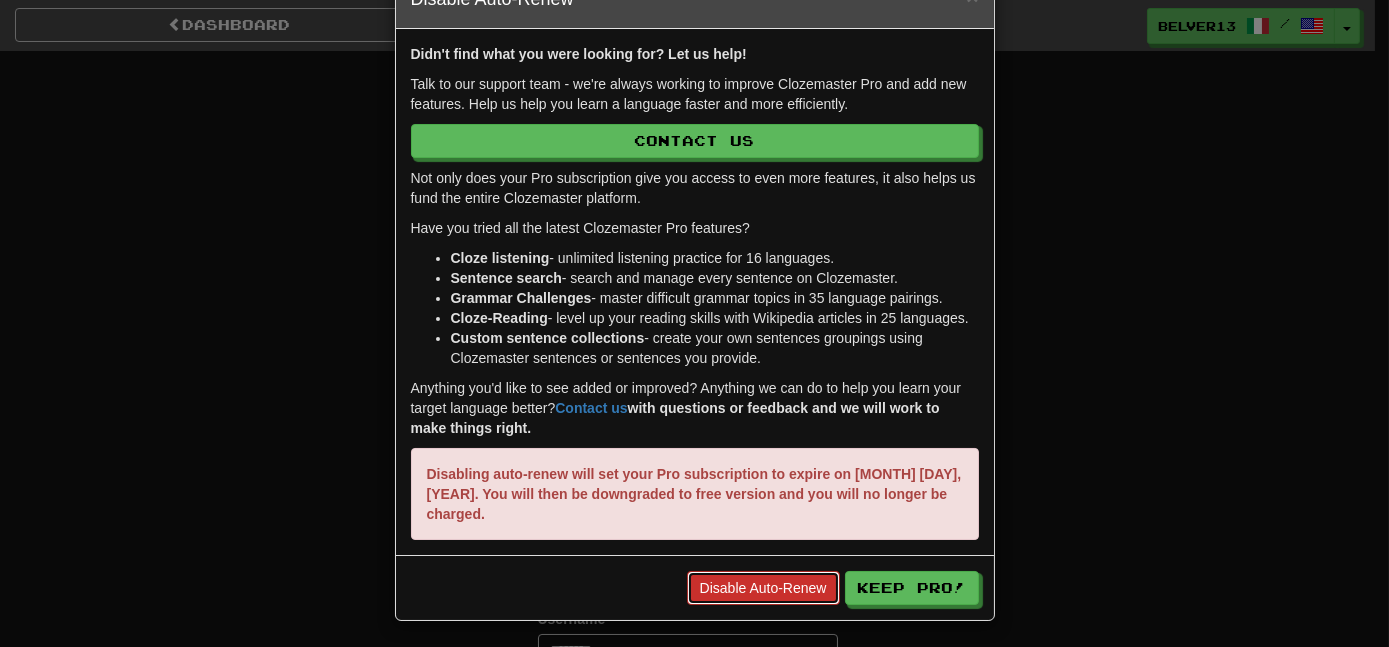 click on "Disable Auto-Renew" at bounding box center [763, 588] 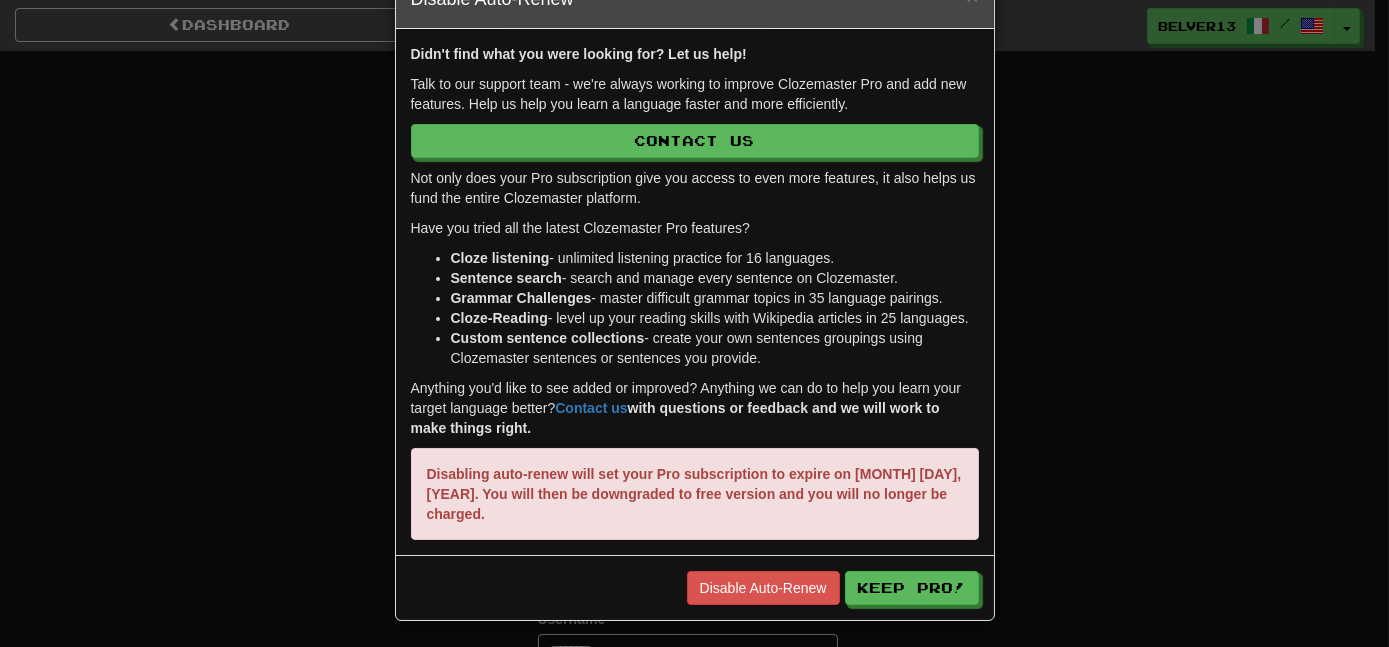 click on "×
Disable Auto-Renew
Didn't find what you were looking for? Let us help!
Talk to our support team - we're always working to improve Clozemaster Pro and add new features. Help us help you learn a language faster and more efficiently.
Contact Us
Not only does your Pro subscription give you access to even more features, it also helps us fund the entire Clozemaster platform.
Have you tried all the latest Clozemaster Pro features?
Cloze listening  - unlimited listening practice for 16 languages.
Sentence search  - search and manage every sentence on Clozemaster.
Grammar Challenges  - master difficult grammar topics in 35 language pairings.
Cloze-Reading  - level up your reading skills with Wikipedia articles in 25 languages.
Custom sentence collections  - create your own sentences groupings using Clozemaster sentences or sentences you provide.
Anything you'd like to see added or improved? Anything we can do to help you learn your target language better?
Contact us" at bounding box center [694, 323] 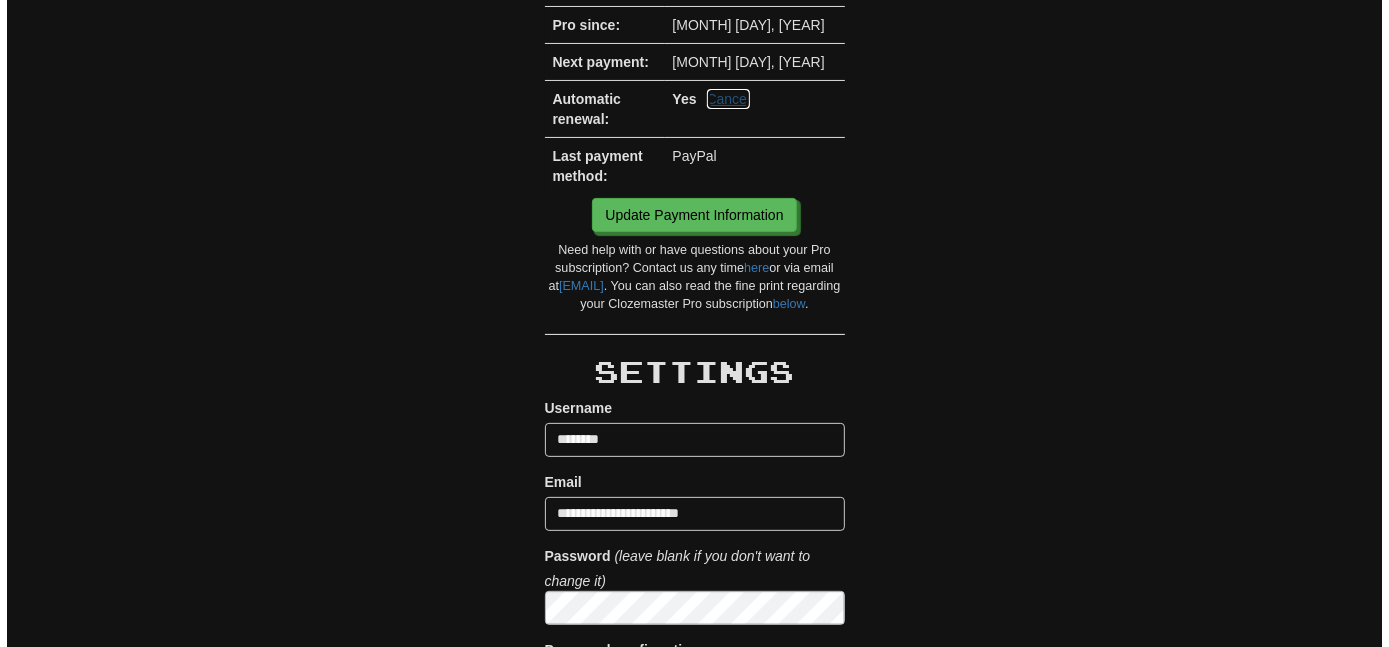 scroll, scrollTop: 90, scrollLeft: 0, axis: vertical 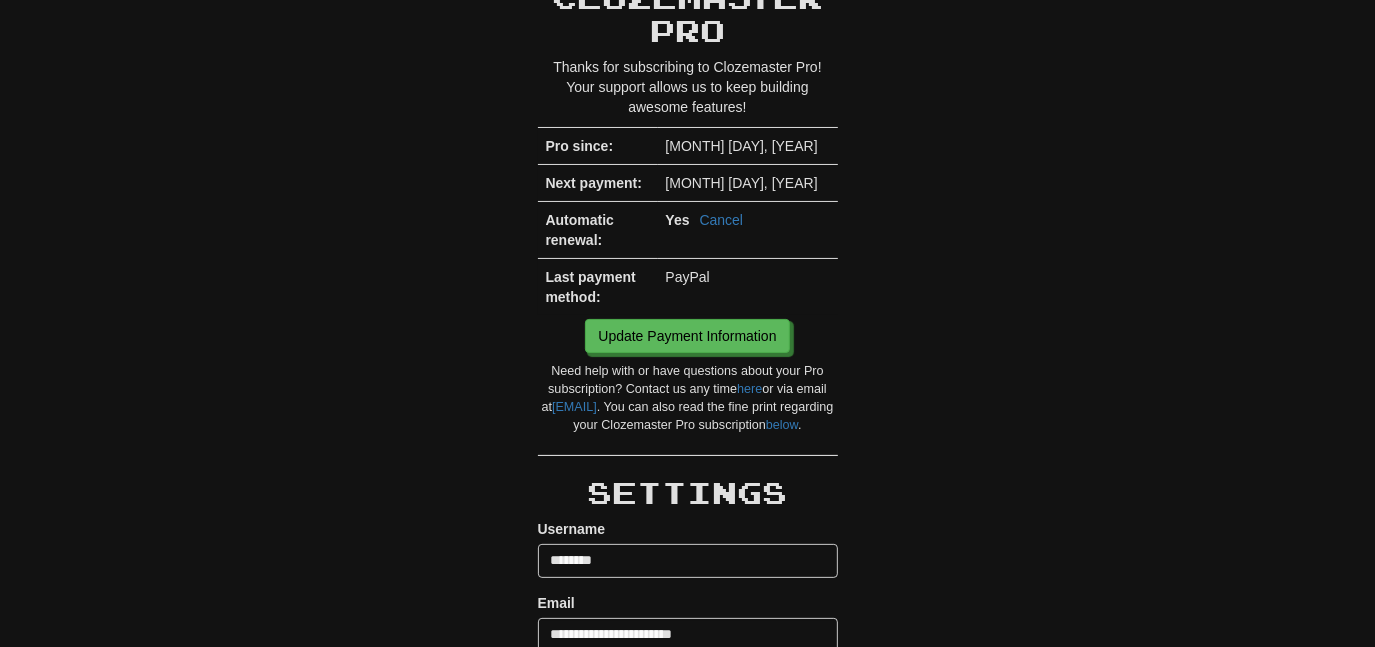 click on "Yes" at bounding box center (678, 220) 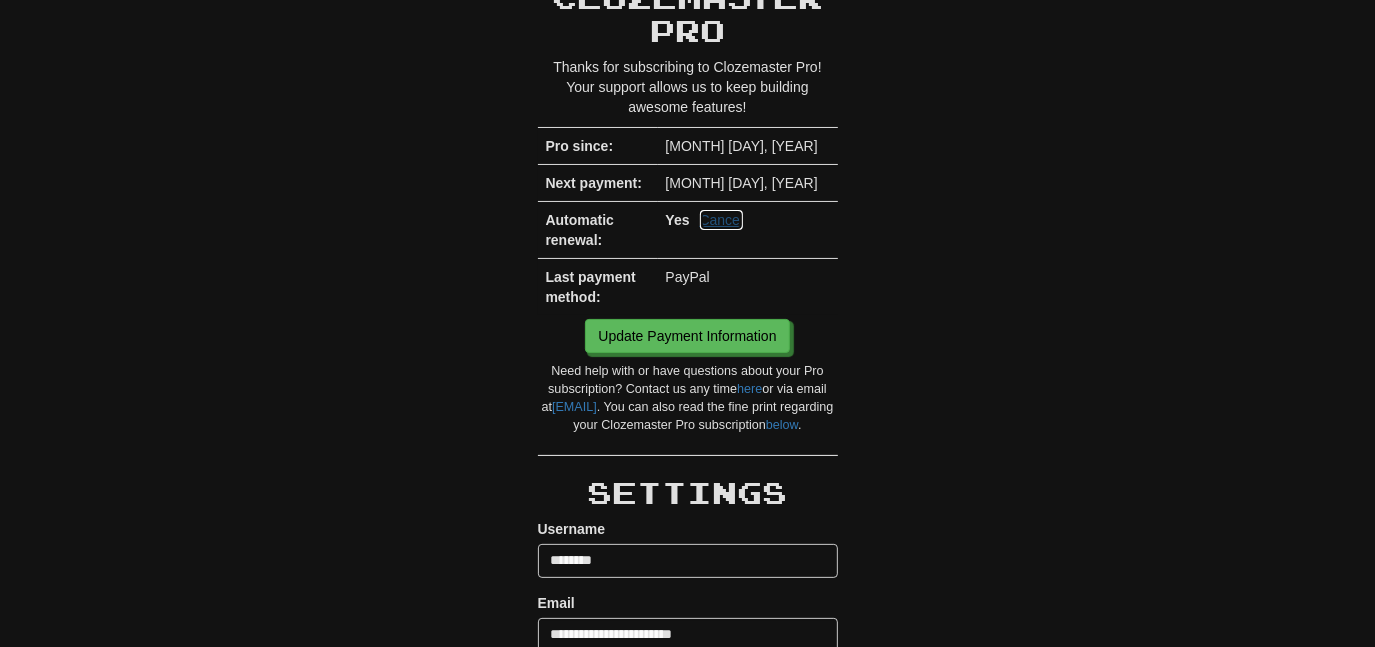 click on "Cancel" at bounding box center [722, 220] 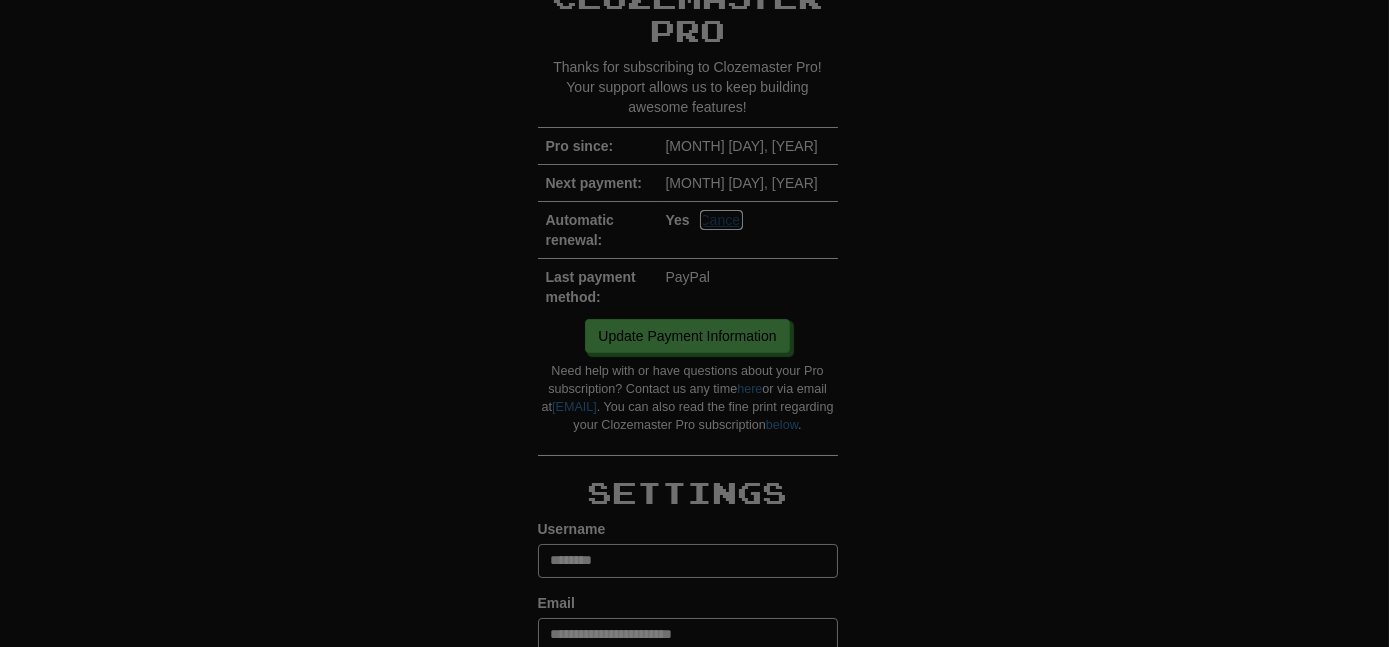 scroll, scrollTop: 0, scrollLeft: 0, axis: both 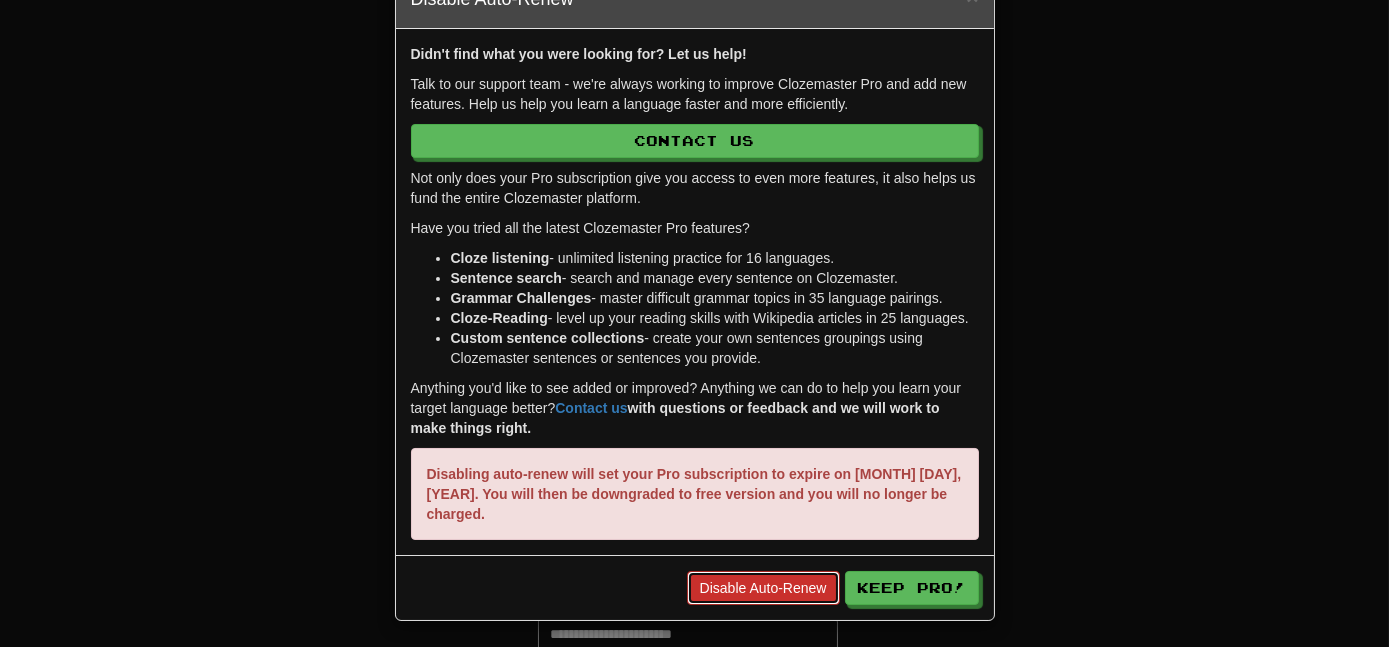 click on "Disable Auto-Renew" at bounding box center [763, 588] 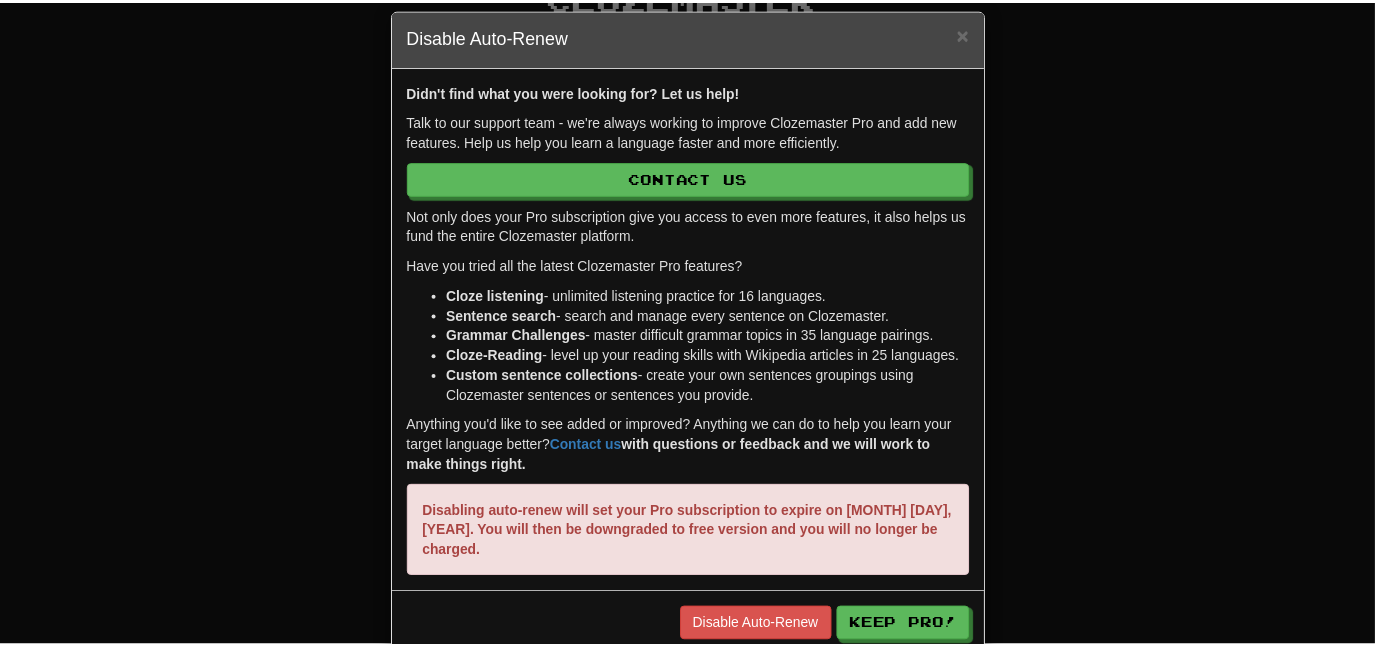 scroll, scrollTop: 0, scrollLeft: 0, axis: both 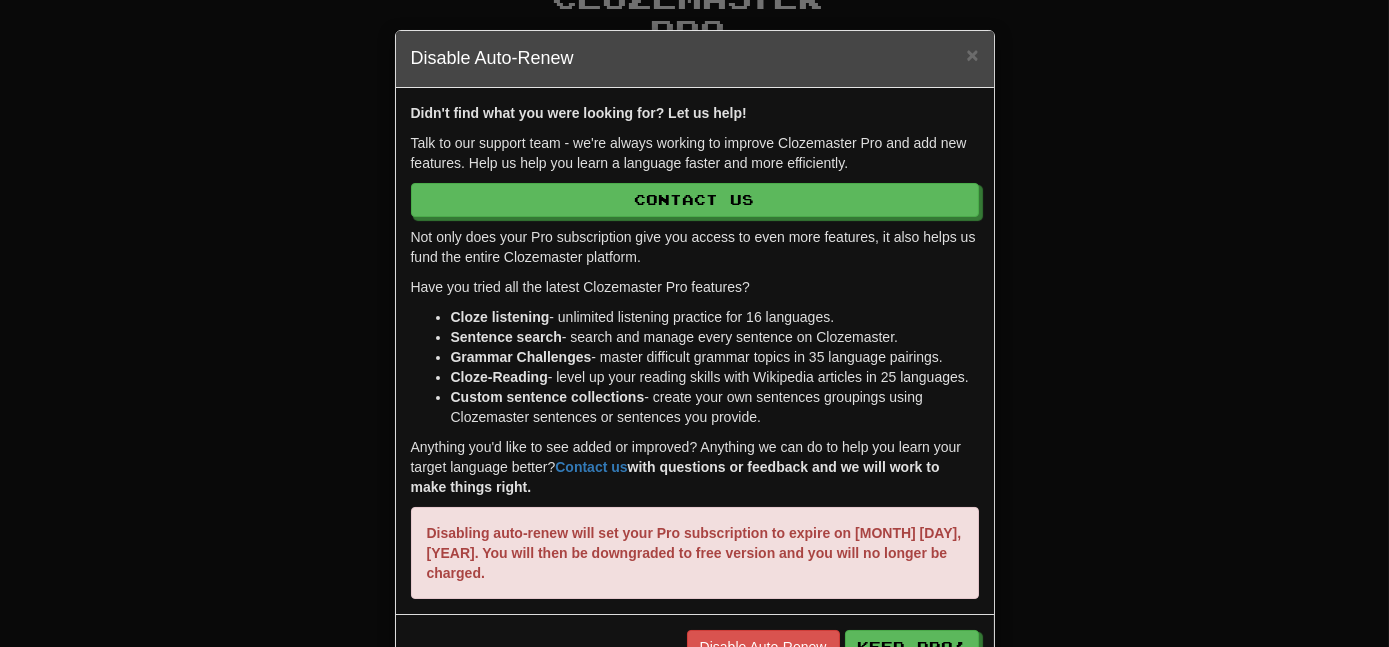 drag, startPoint x: 758, startPoint y: 108, endPoint x: 778, endPoint y: 141, distance: 38.587563 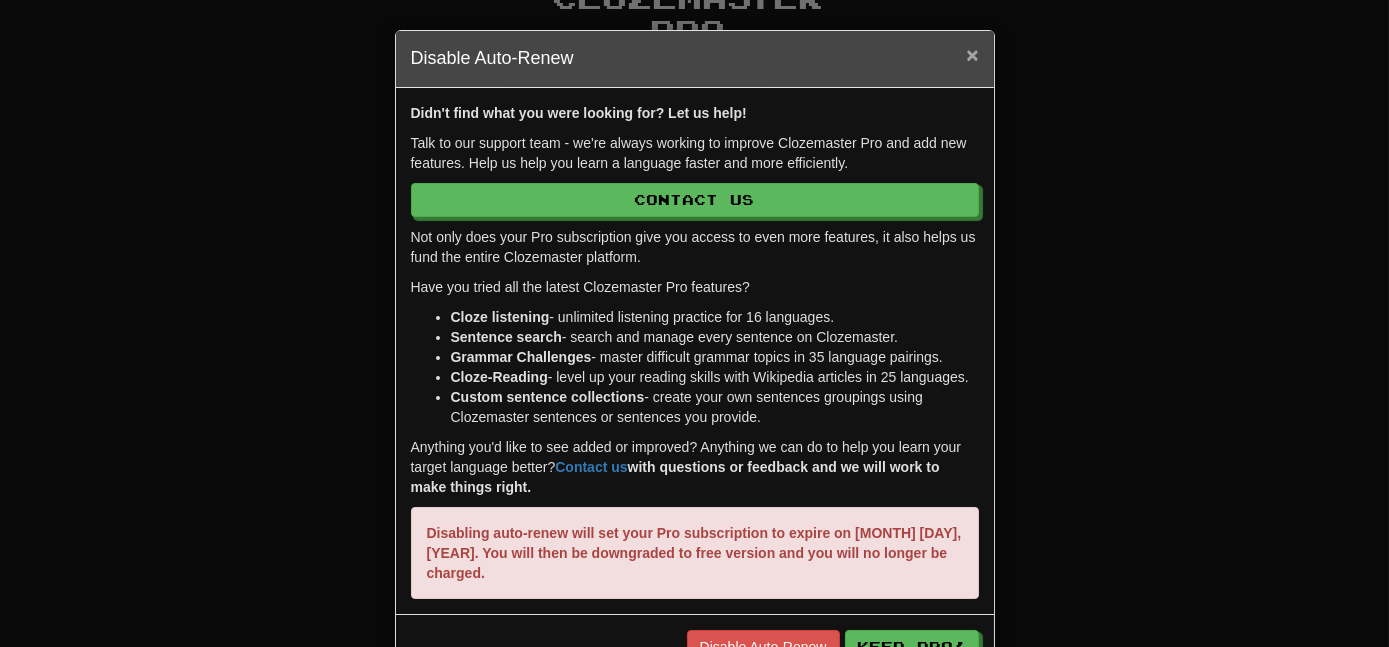 drag, startPoint x: 778, startPoint y: 141, endPoint x: 960, endPoint y: 57, distance: 200.4495 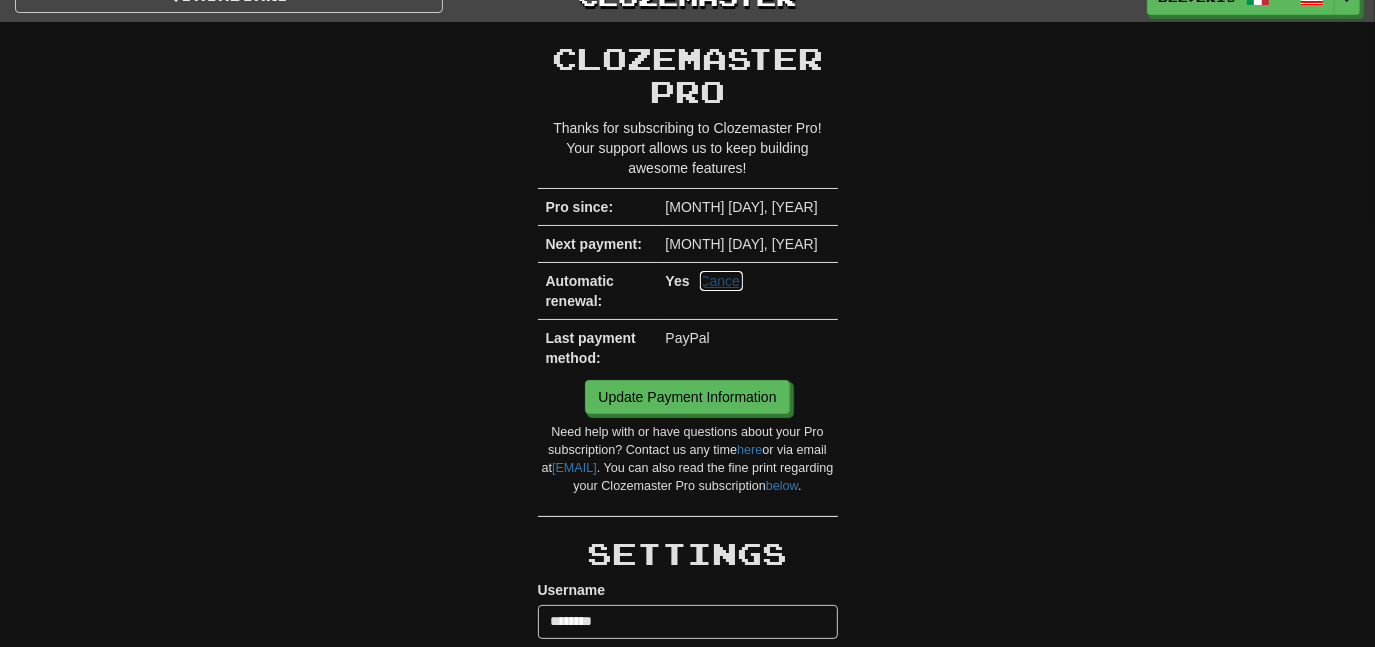 scroll, scrollTop: 0, scrollLeft: 0, axis: both 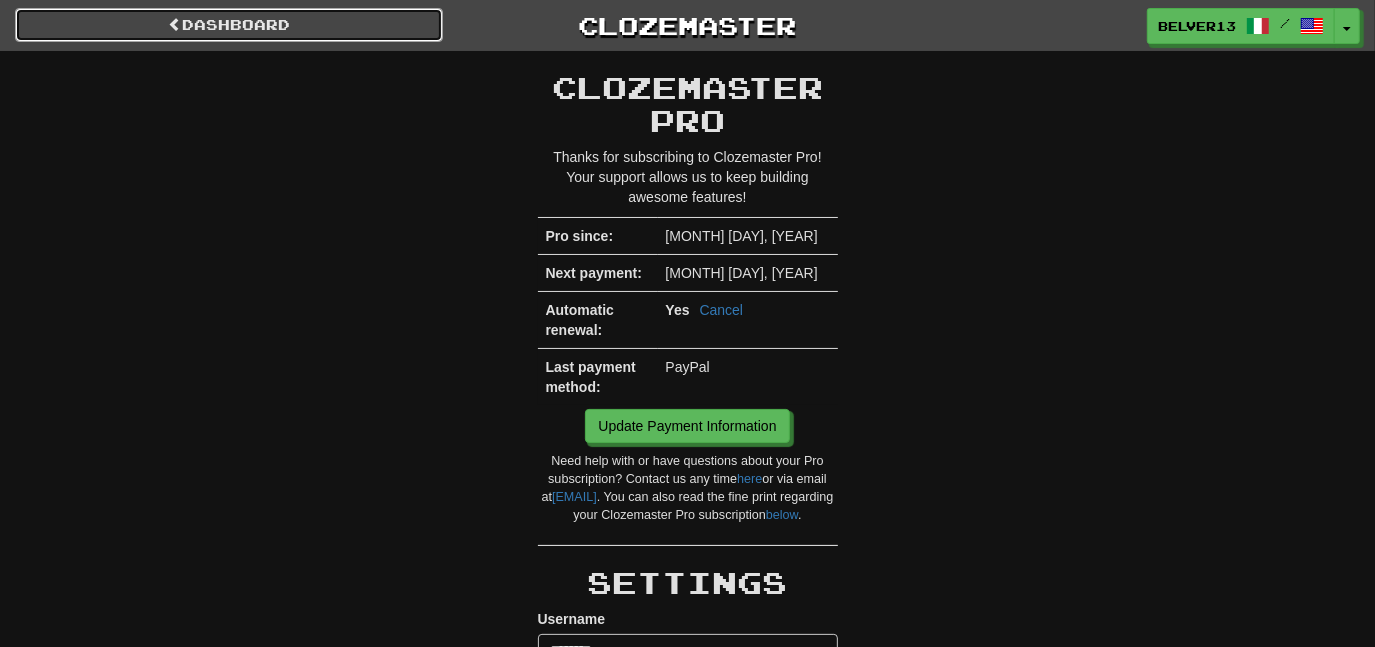click on "Dashboard" at bounding box center (229, 25) 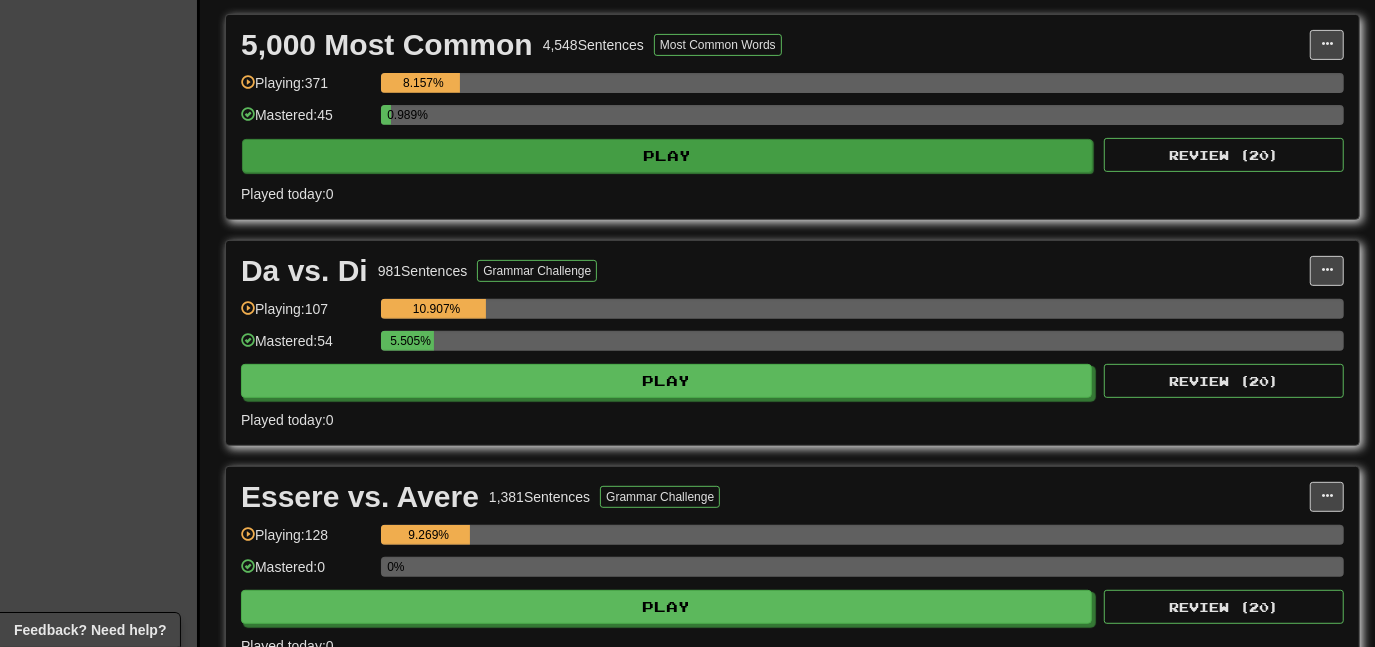 scroll, scrollTop: 454, scrollLeft: 0, axis: vertical 